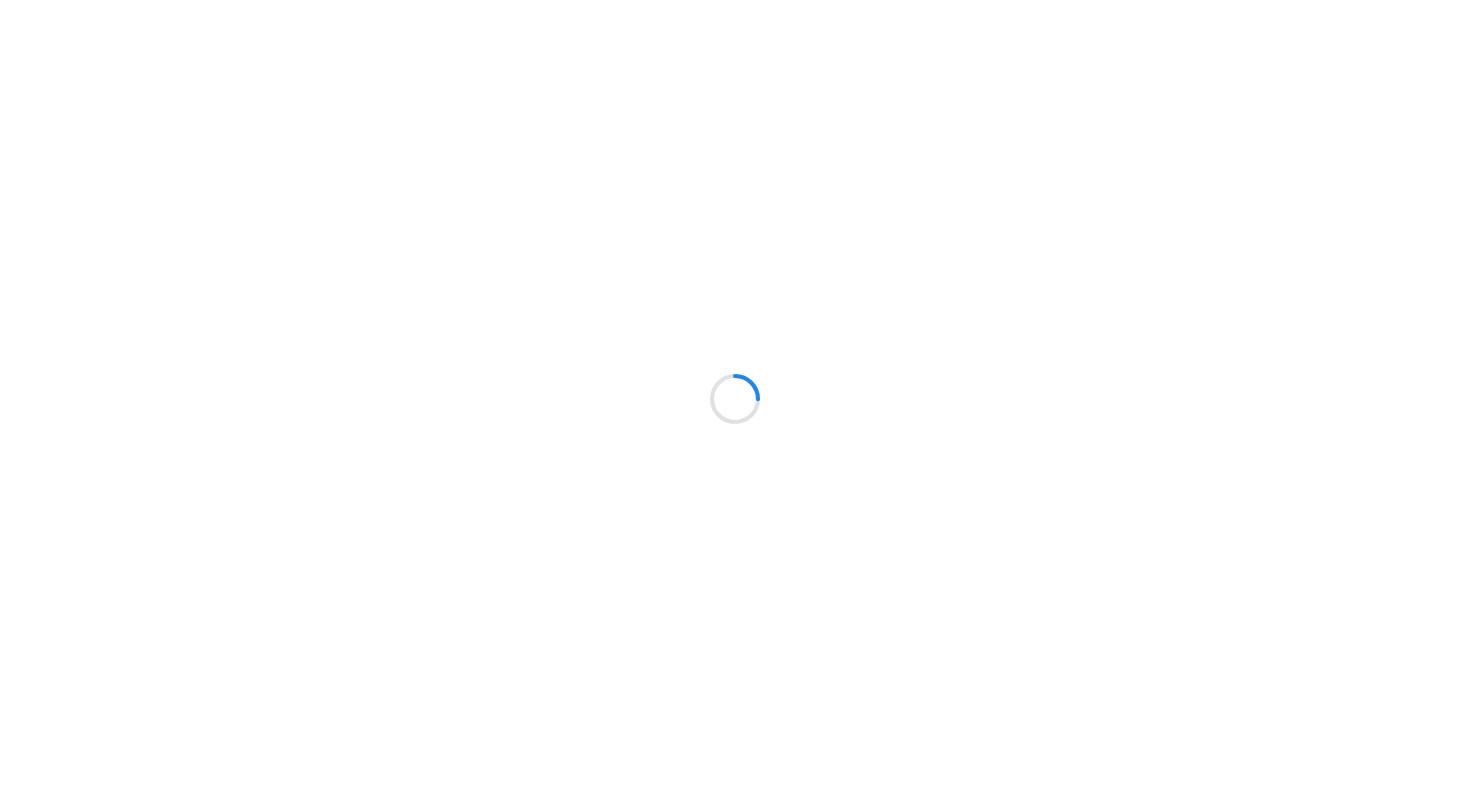 scroll, scrollTop: 0, scrollLeft: 0, axis: both 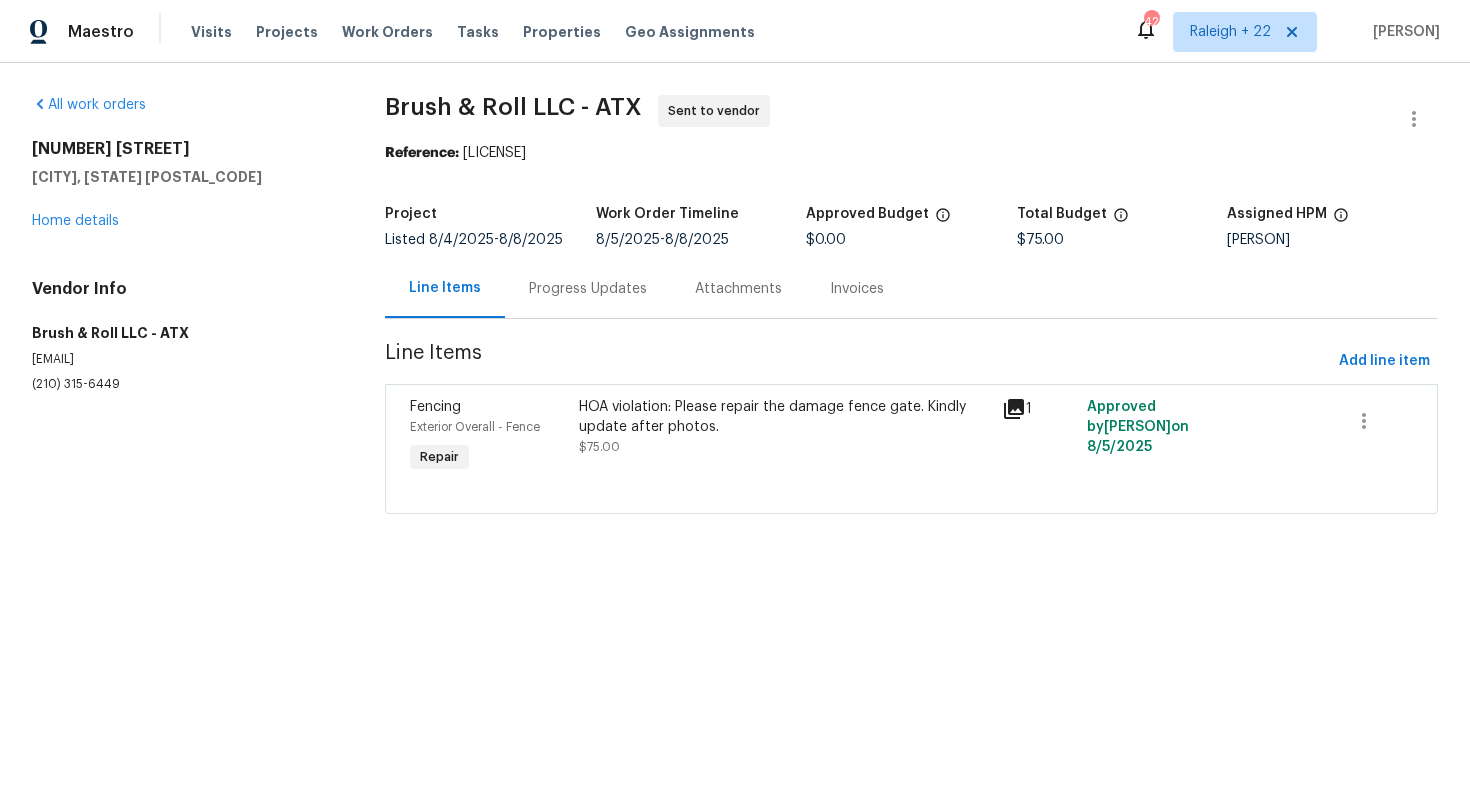 click on "(210) 315-6449" at bounding box center [184, 384] 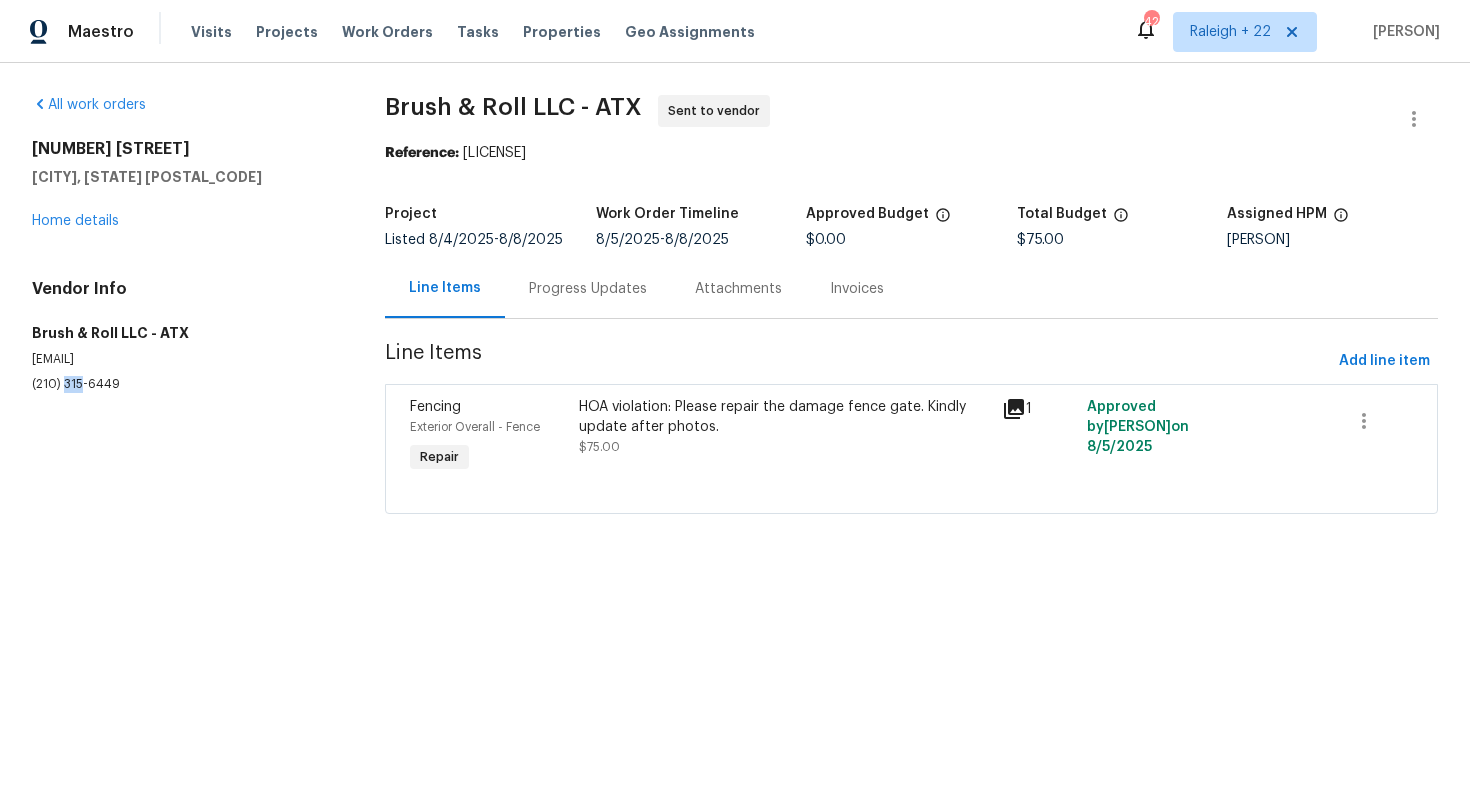 click on "(210) 315-6449" at bounding box center [184, 384] 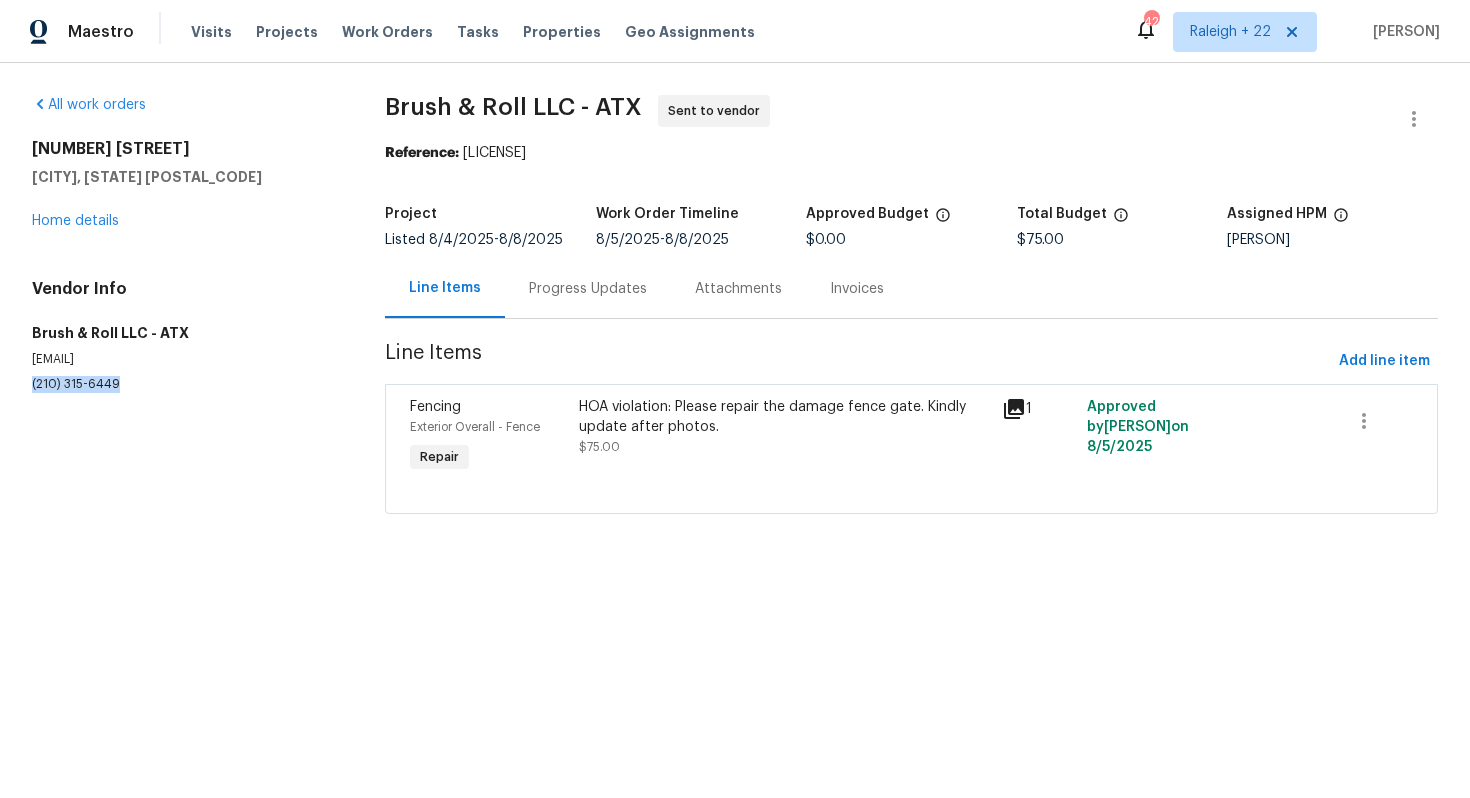 click on "(210) 315-6449" at bounding box center [184, 384] 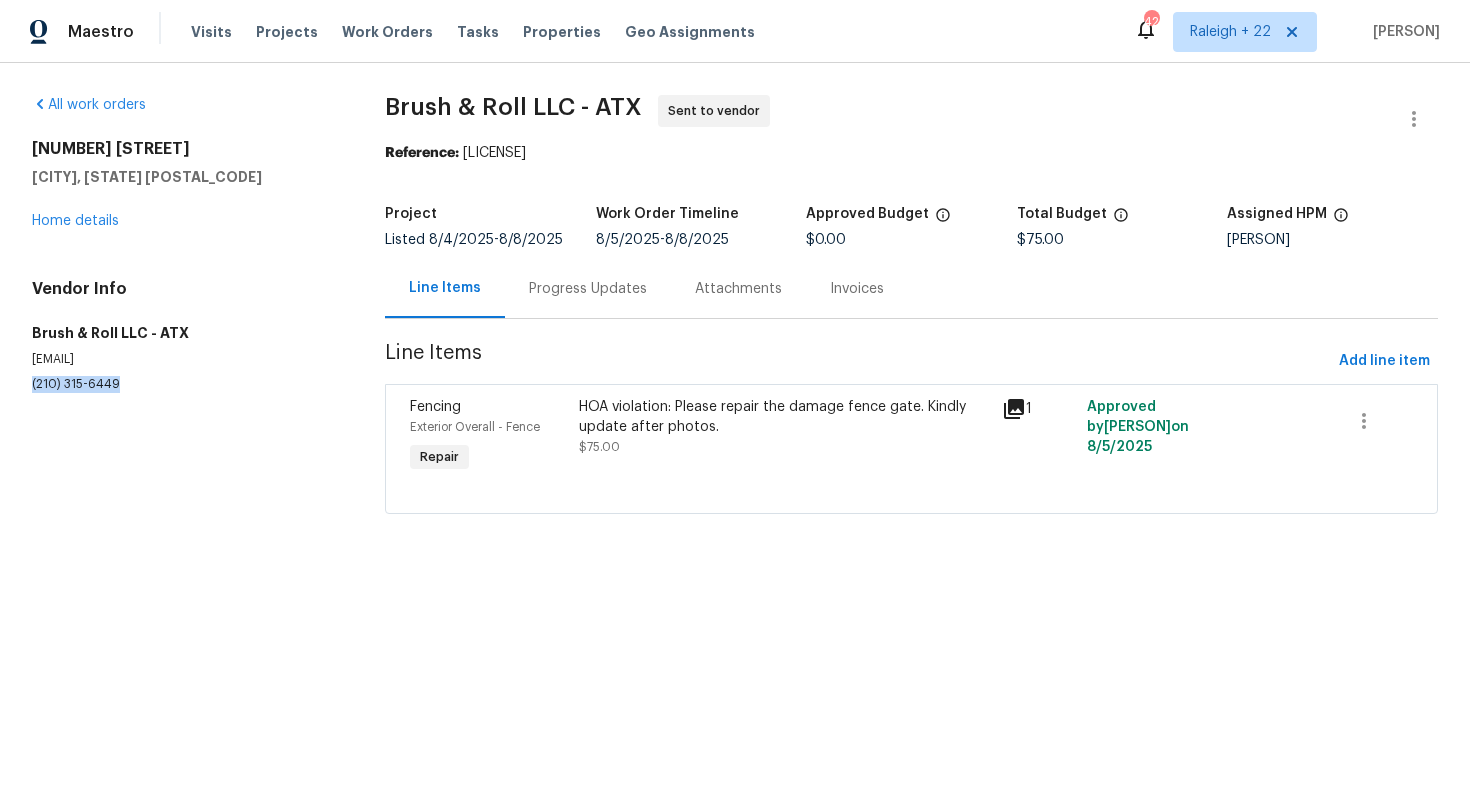 copy on "(210) 315-6449" 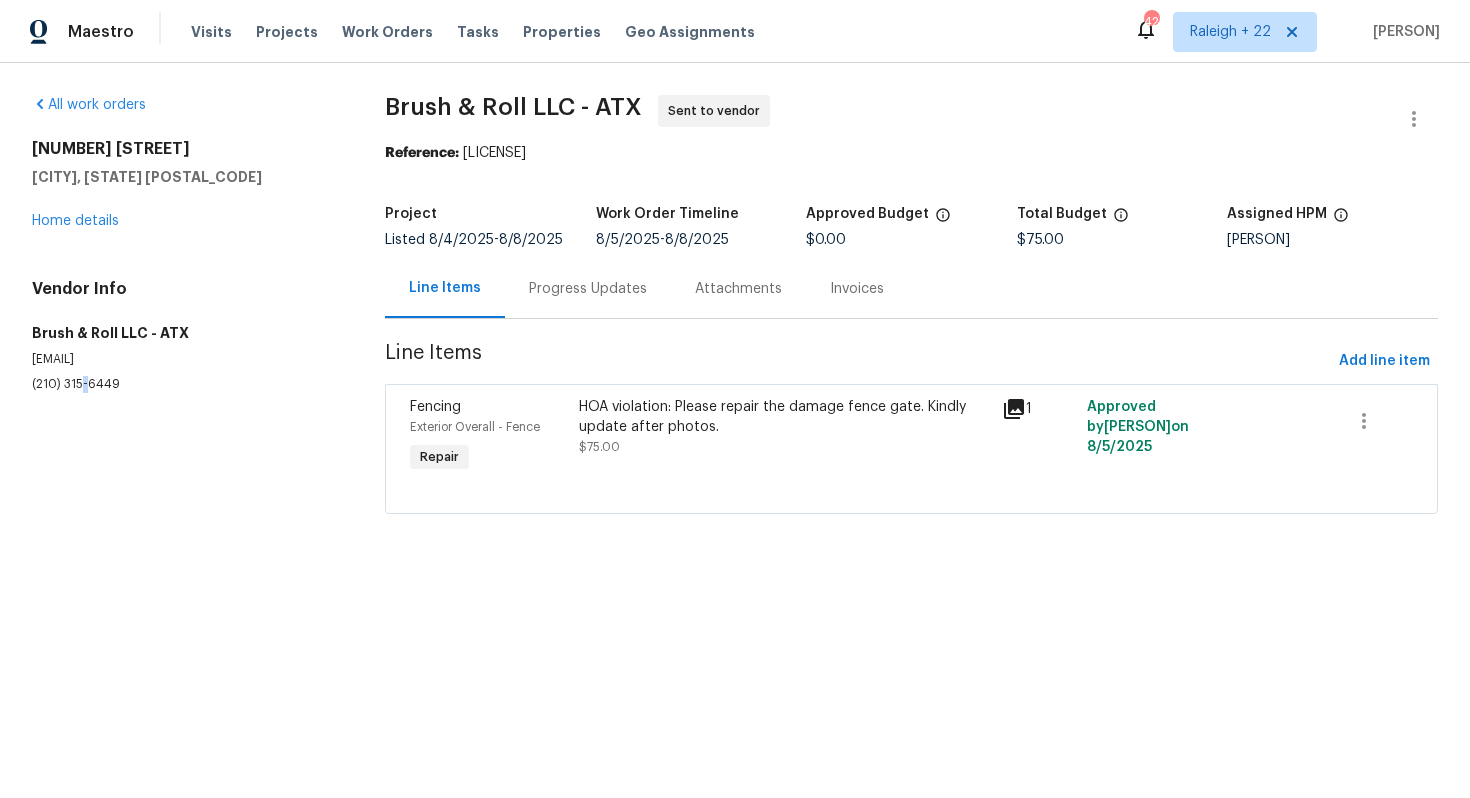click on "(210) 315-6449" at bounding box center (184, 384) 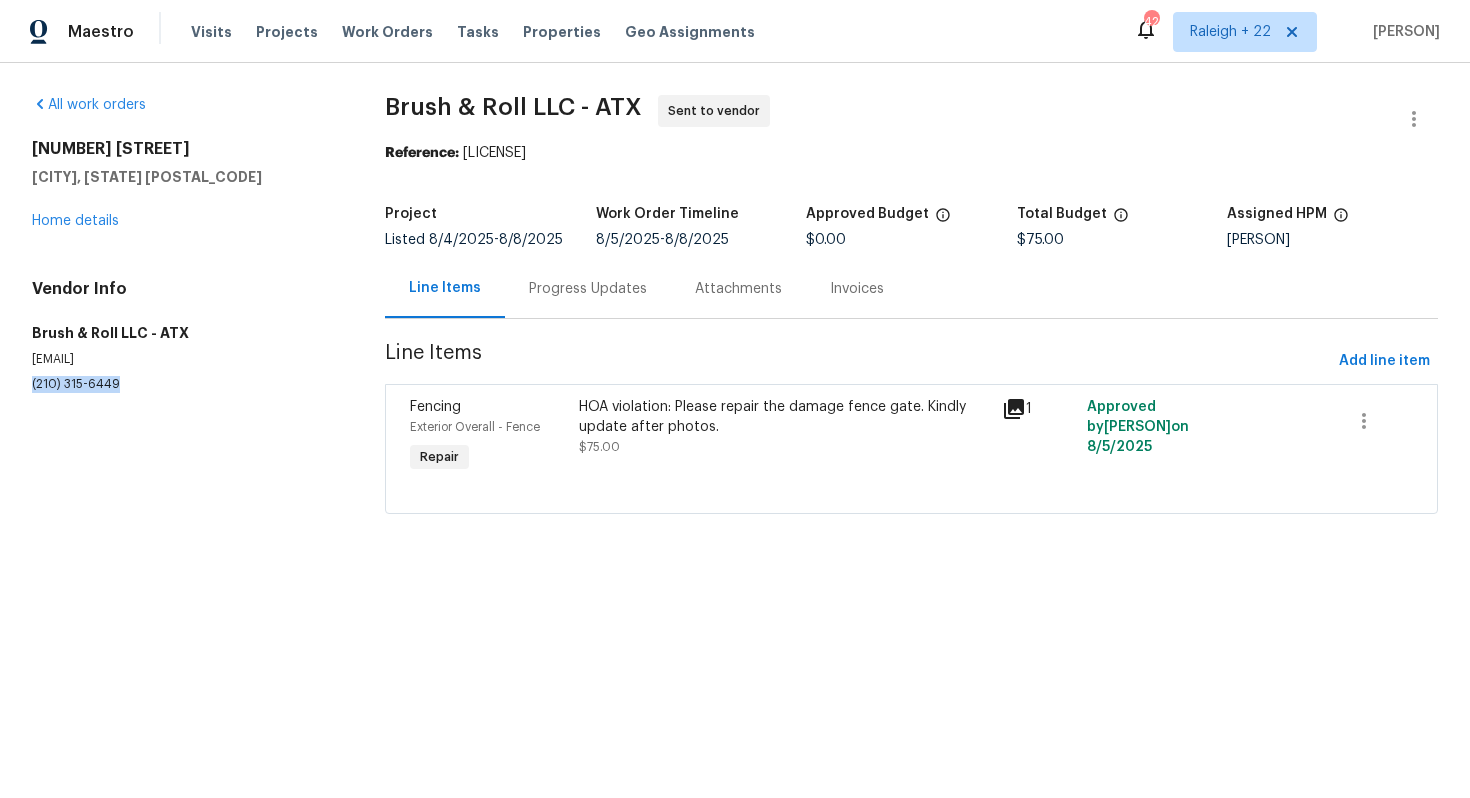 click on "(210) 315-6449" at bounding box center (184, 384) 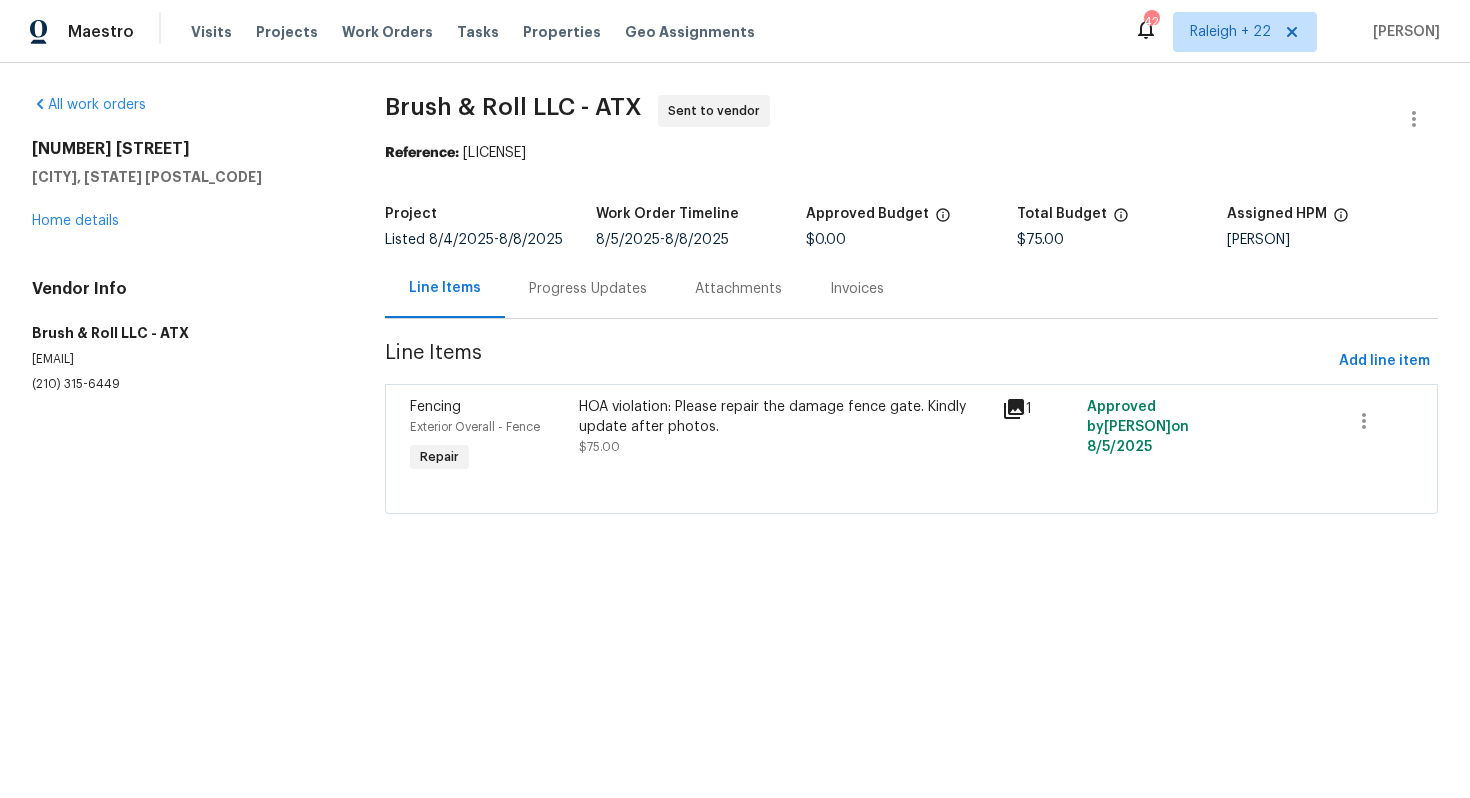 click on "Progress Updates" at bounding box center (588, 289) 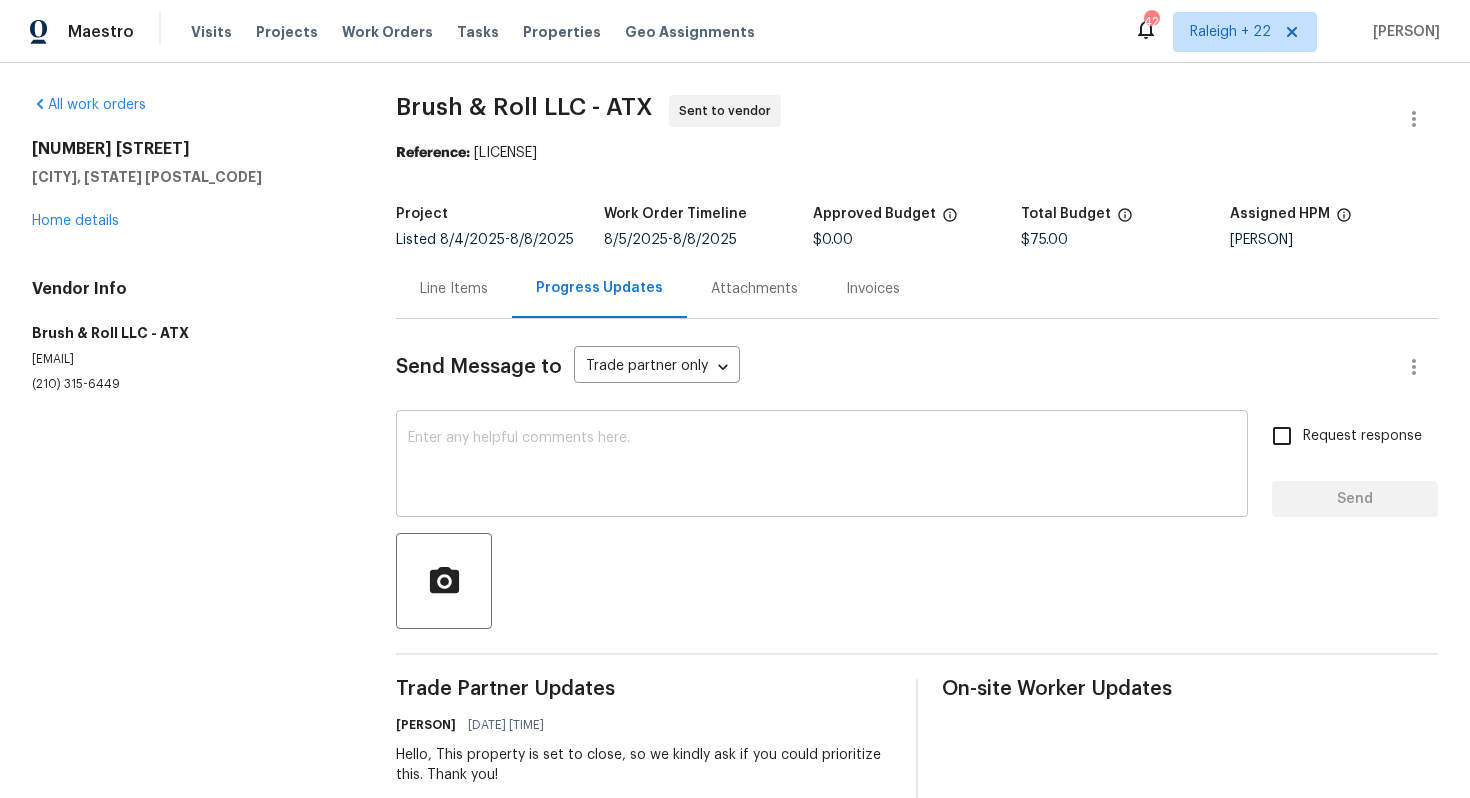 click at bounding box center (822, 466) 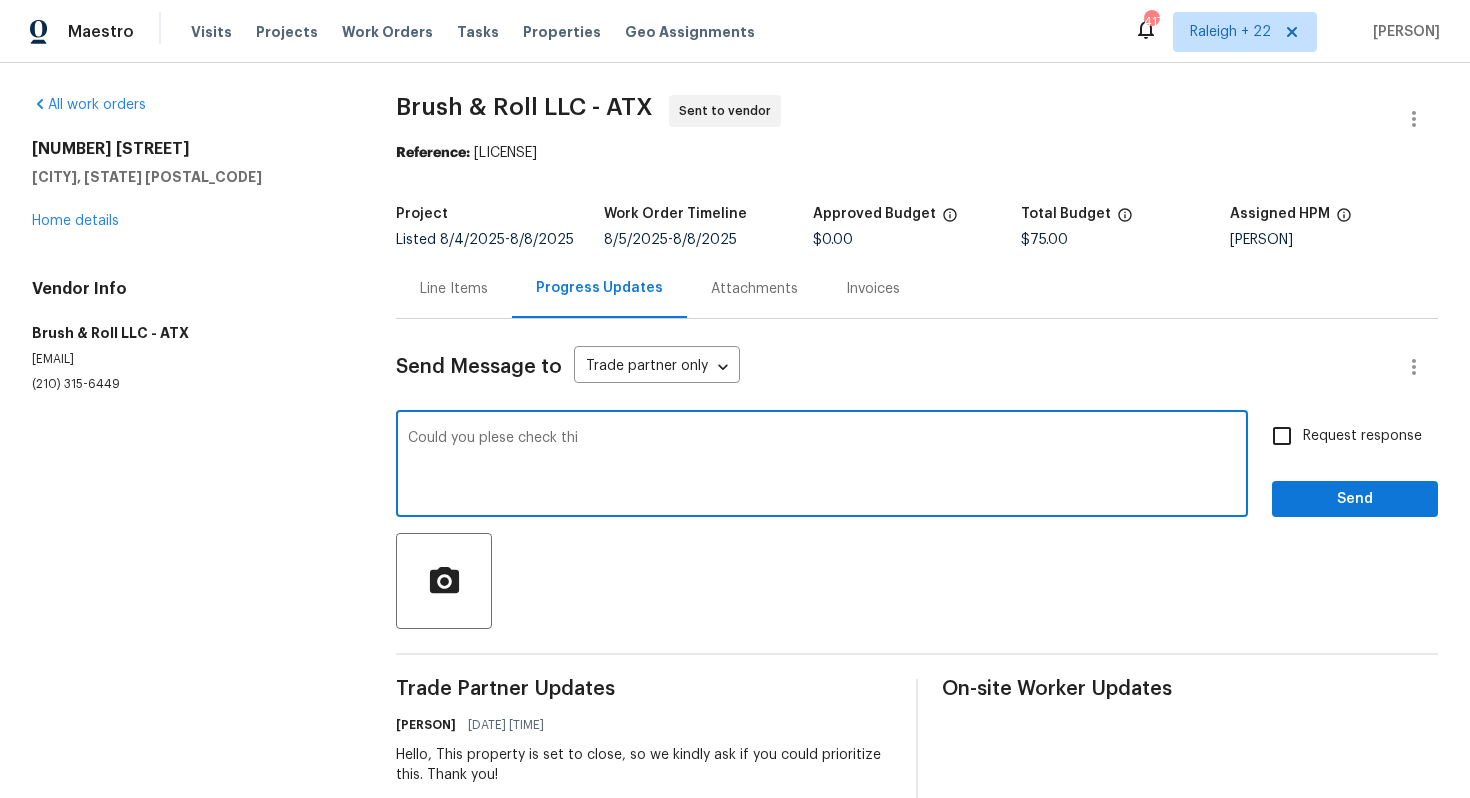 click on "Could you plese check thi" at bounding box center [822, 466] 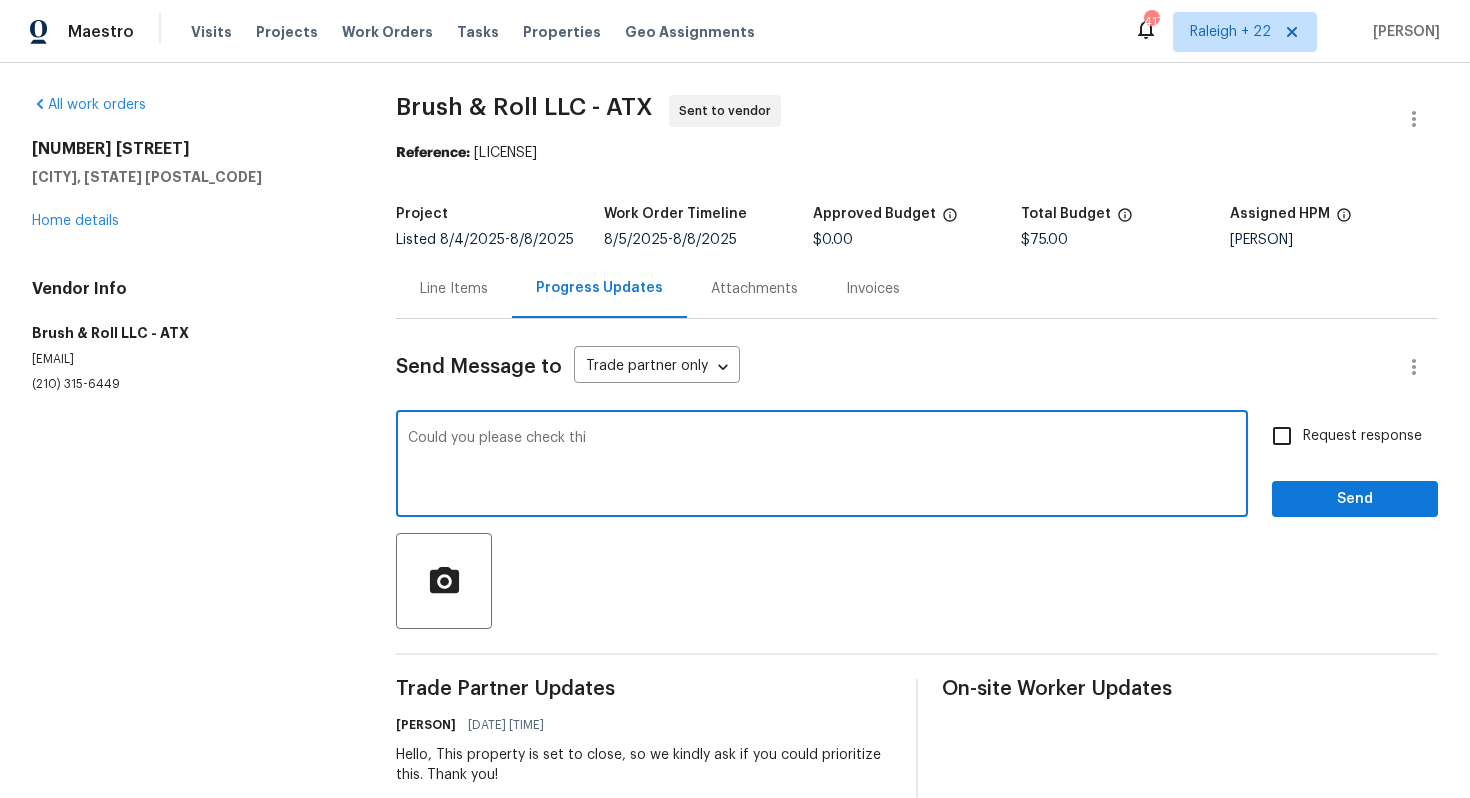 click on "Could you please check thi" at bounding box center (822, 466) 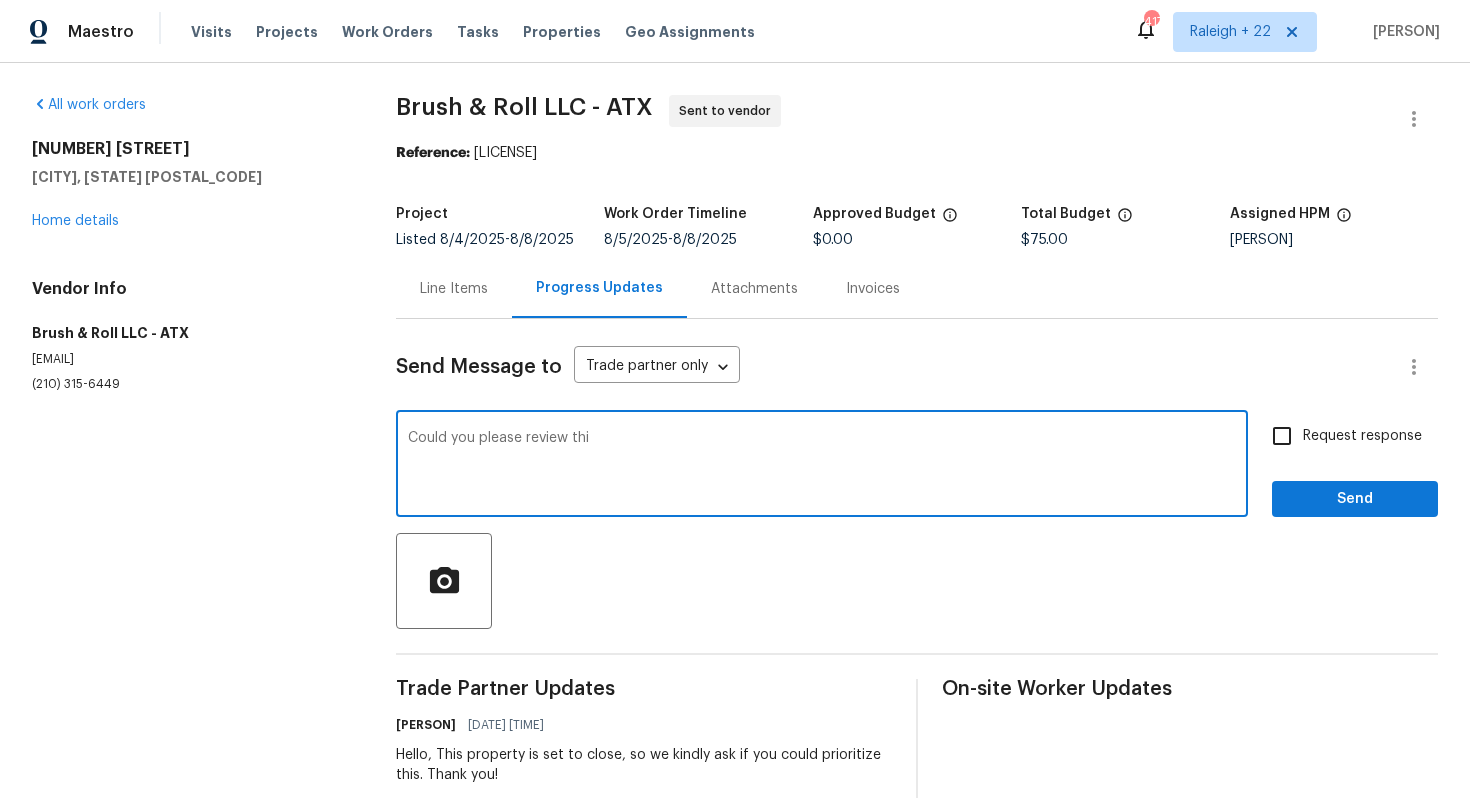 click on "Could you please review thi" at bounding box center (822, 466) 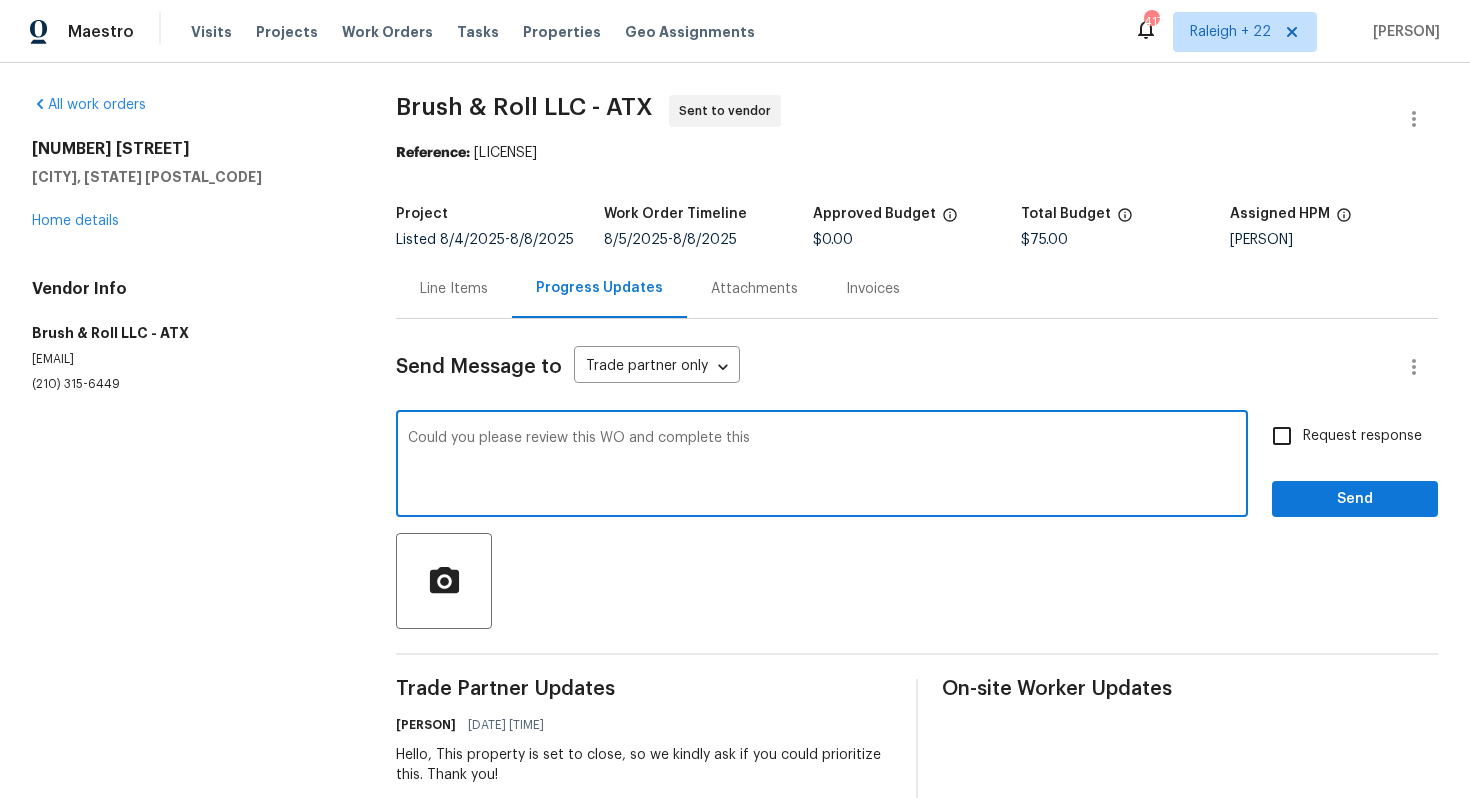 type on "Could you please review this WO and confirnm if you can complaete this" 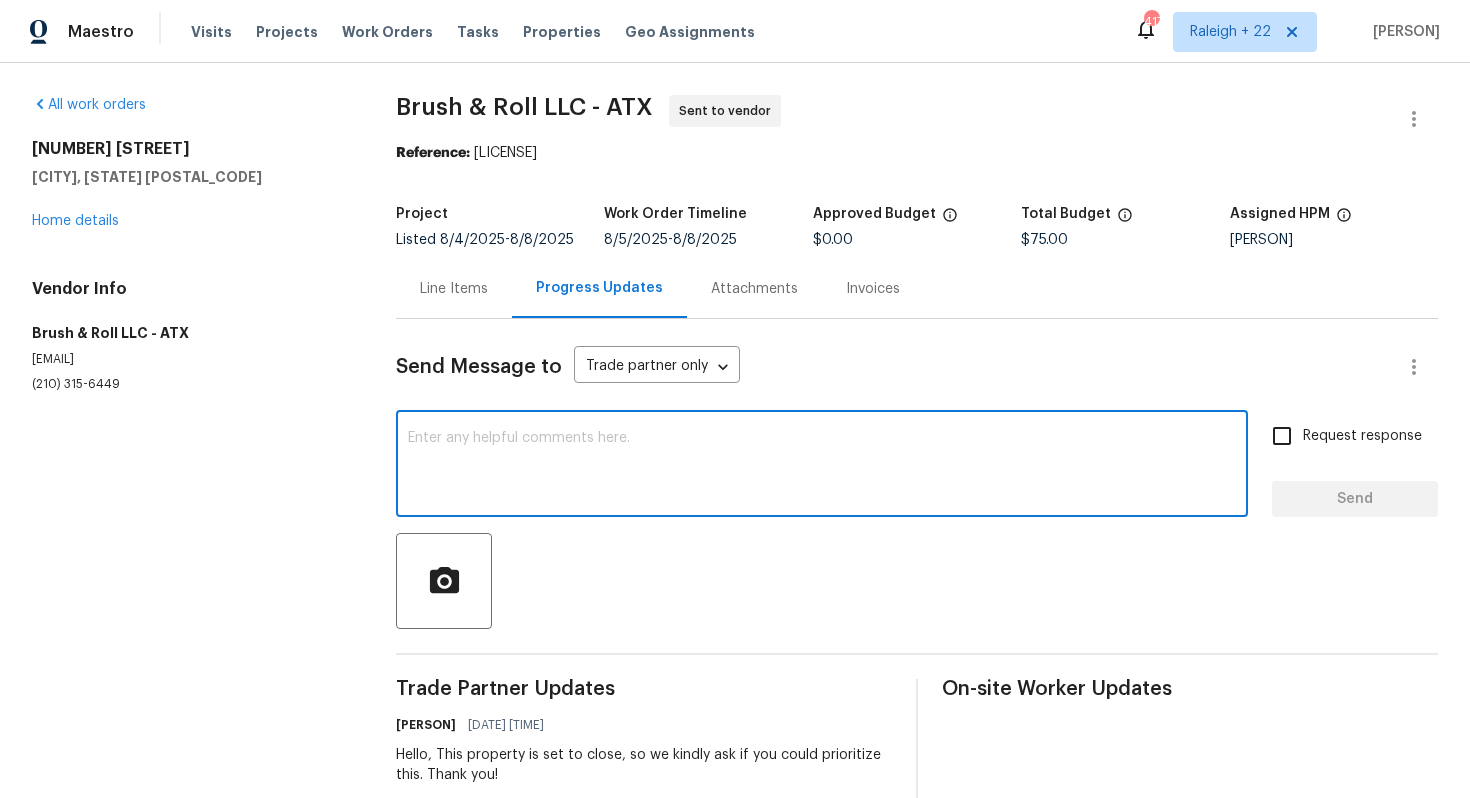 click on "Line Items" at bounding box center (454, 289) 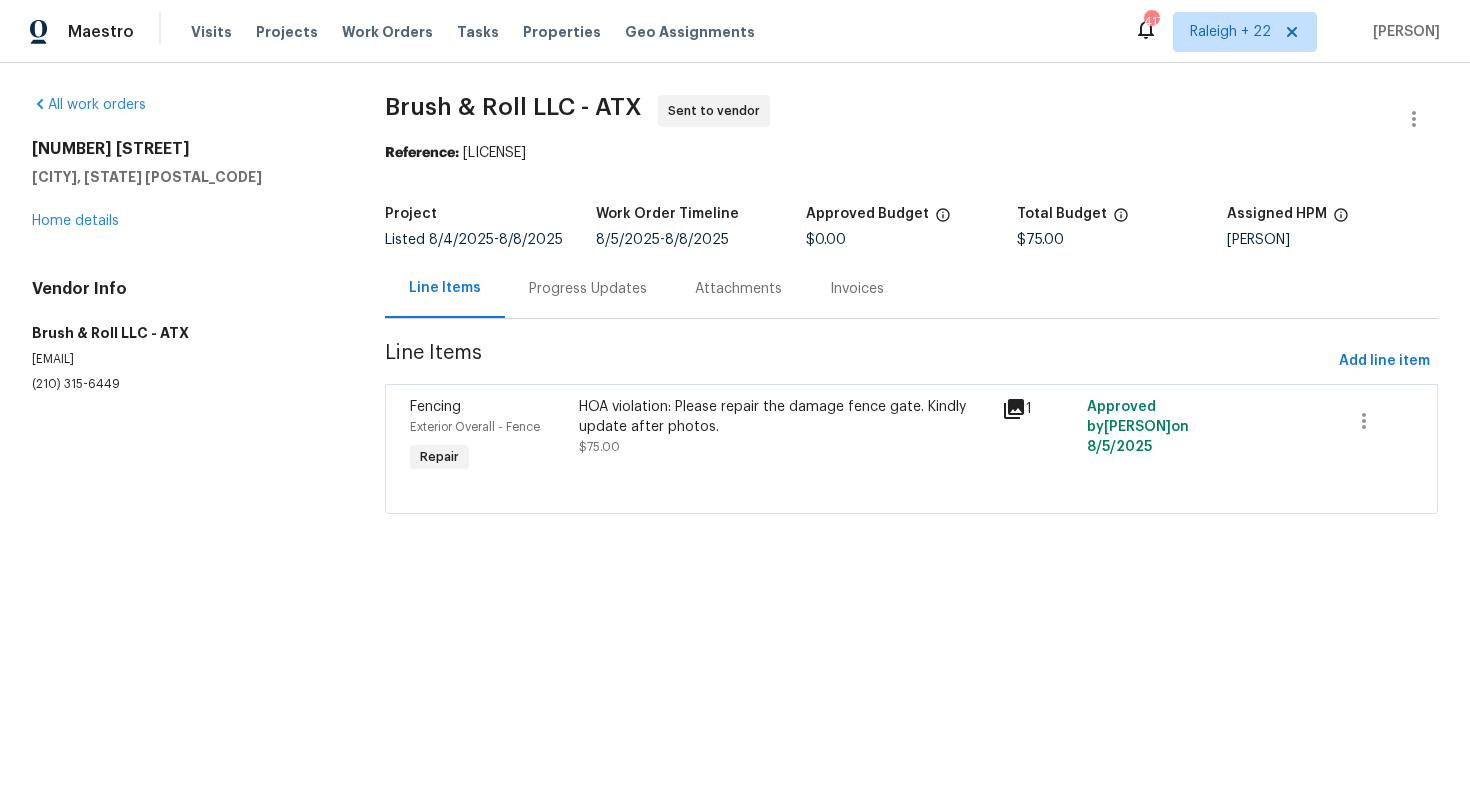 click on "Progress Updates" at bounding box center (588, 289) 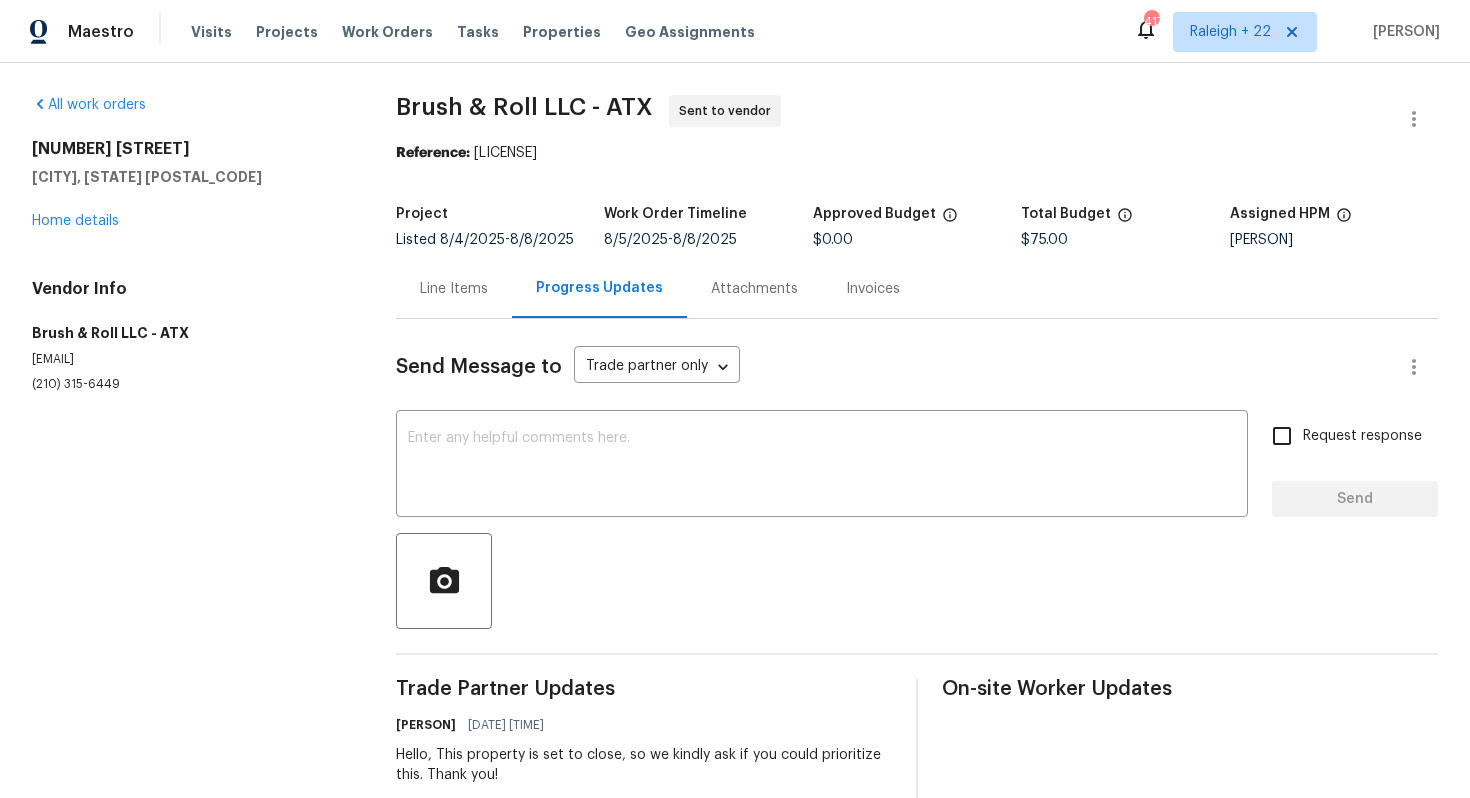 scroll, scrollTop: 44, scrollLeft: 0, axis: vertical 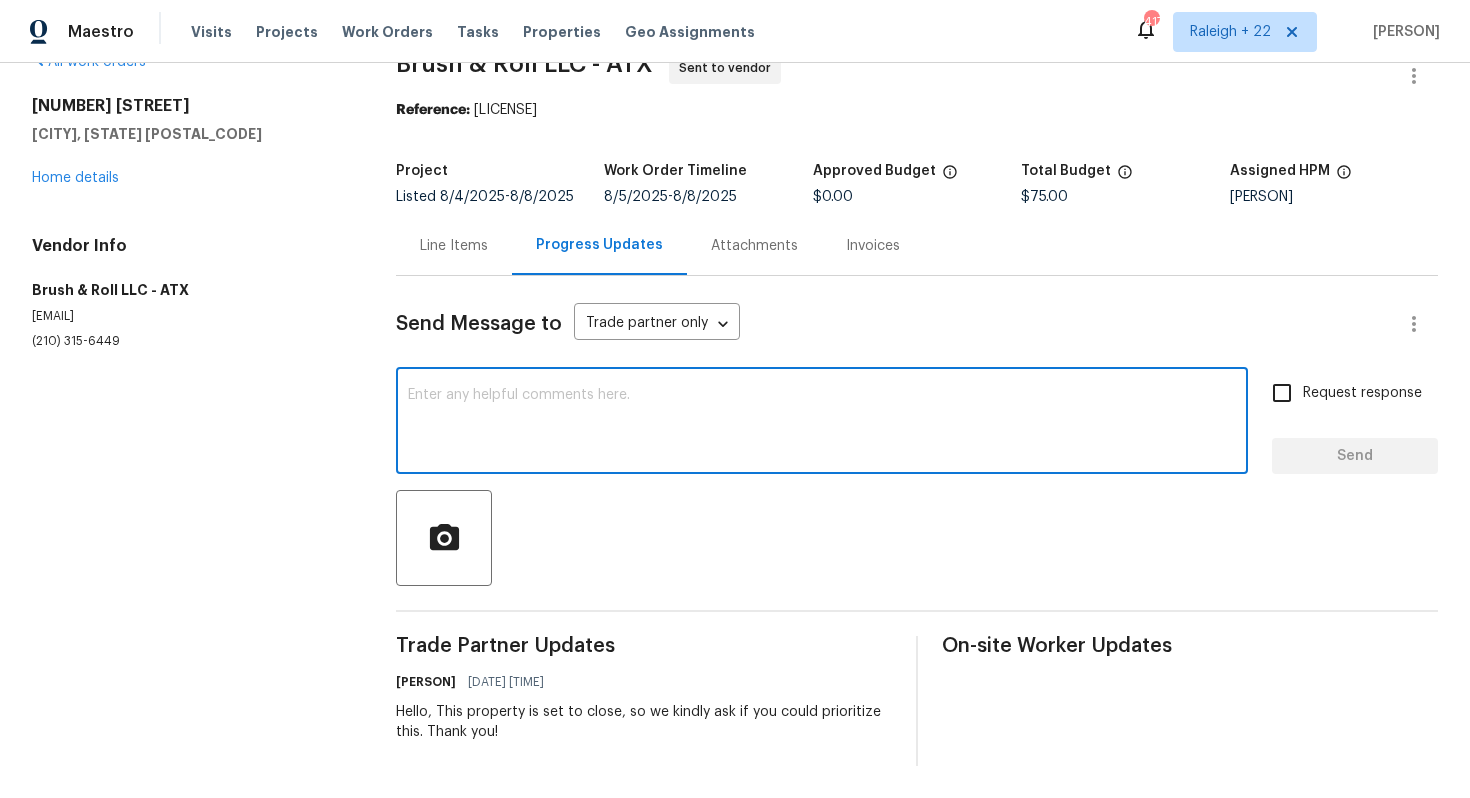 click at bounding box center [822, 423] 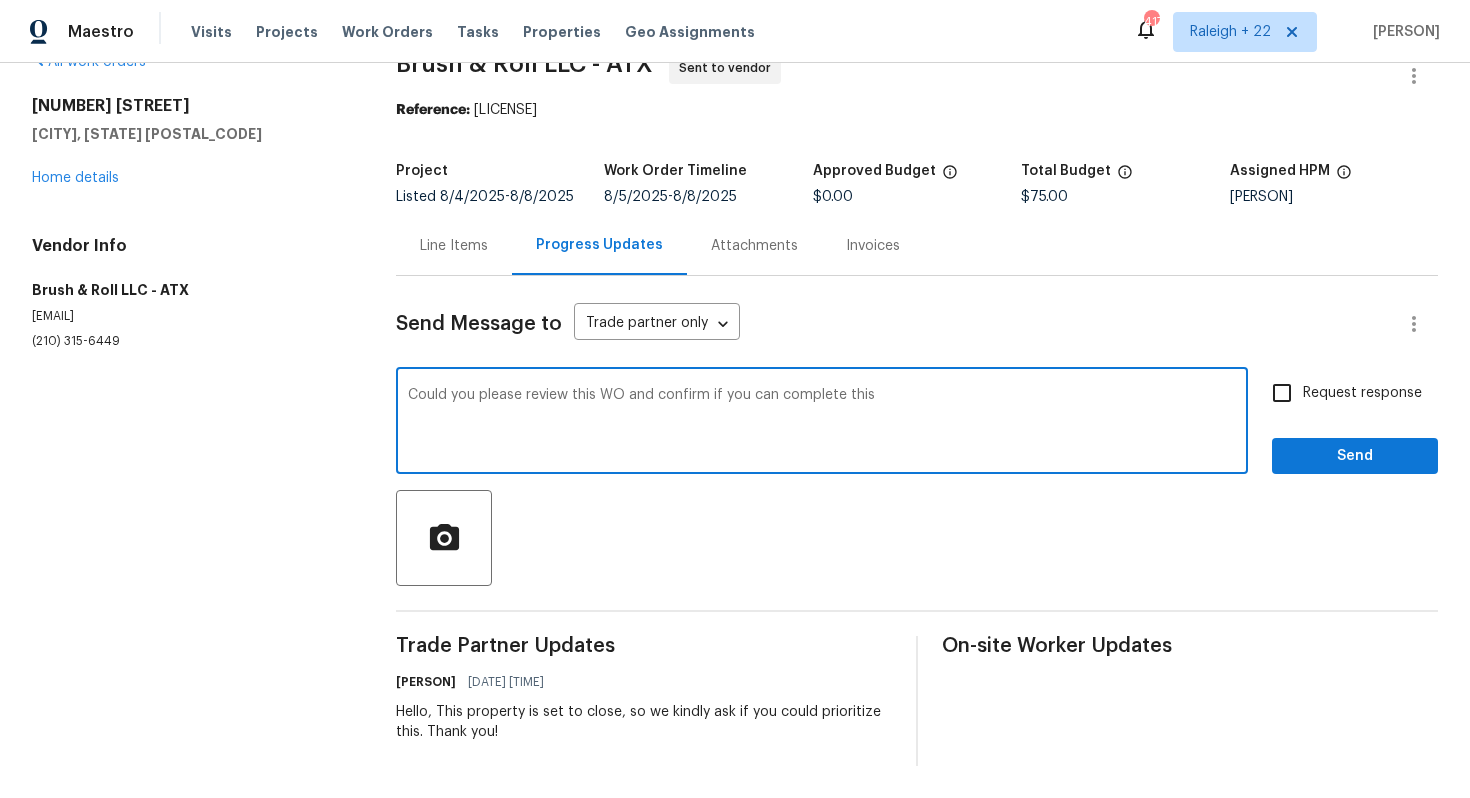 click on "Could you please review this WO and confirm if you can complete this" at bounding box center (822, 423) 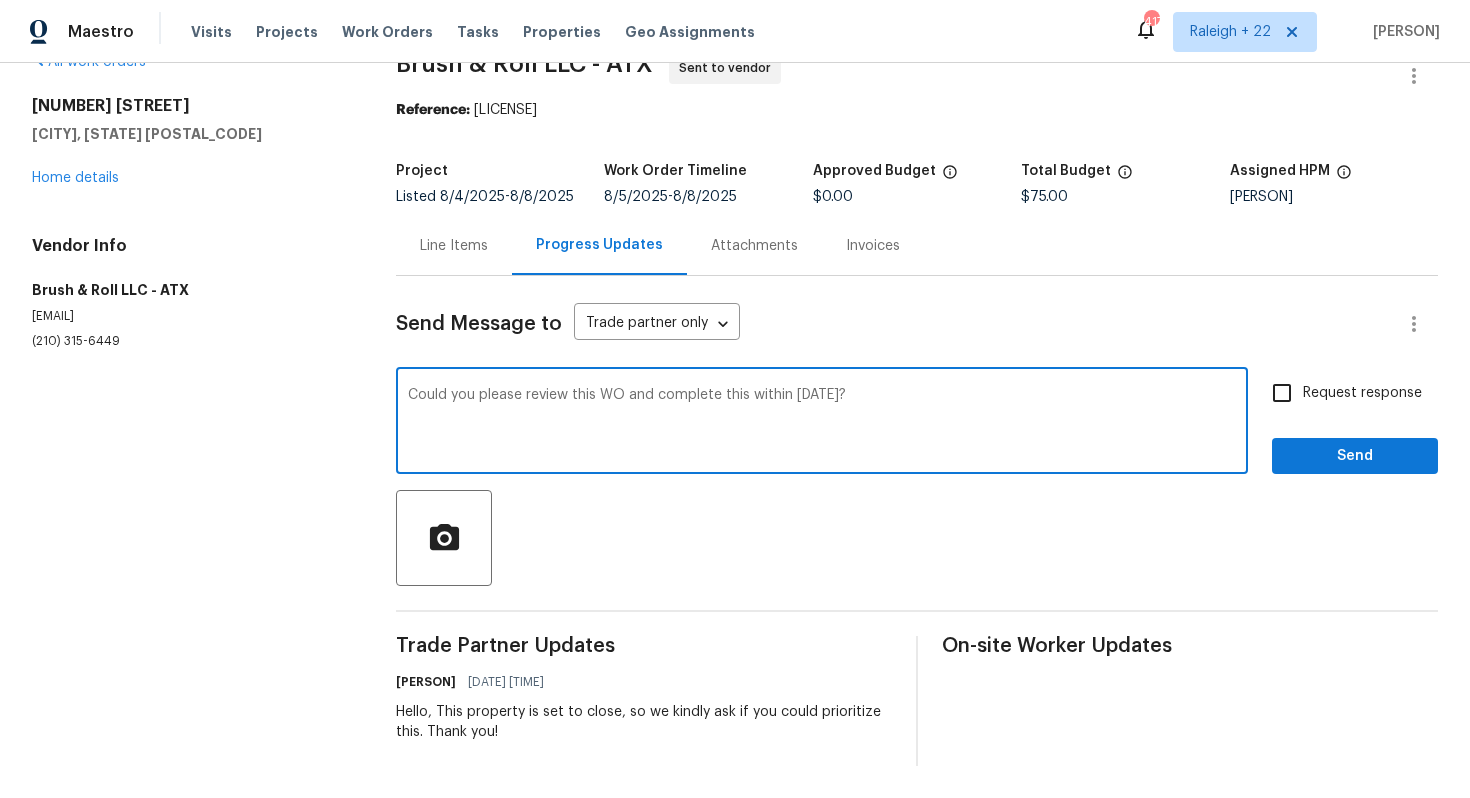 type on "Could you please review this WO and confirm if you can complete this within Satiurday?" 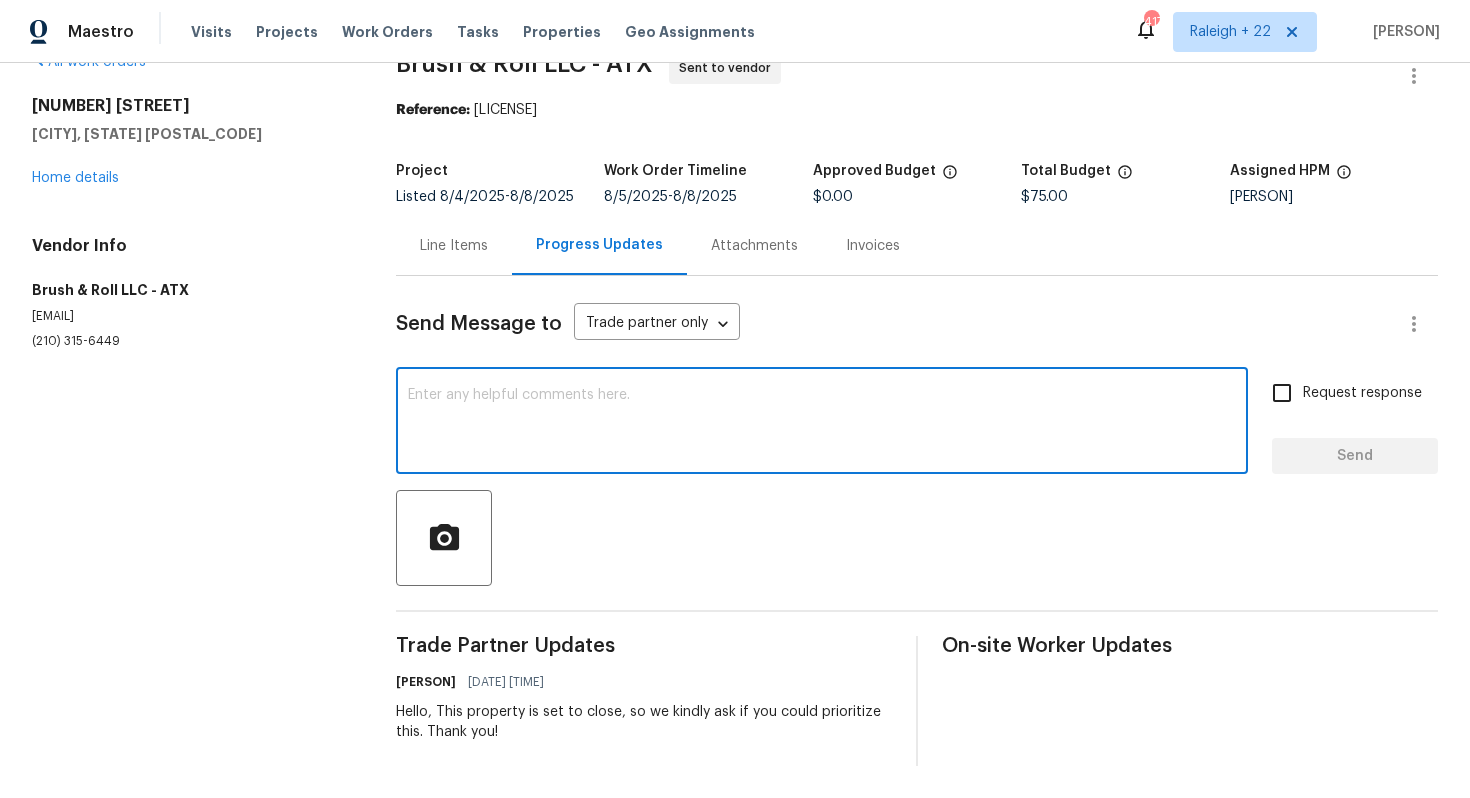 paste on "Could you please review this WO and confirm if you can complete it by Saturday?" 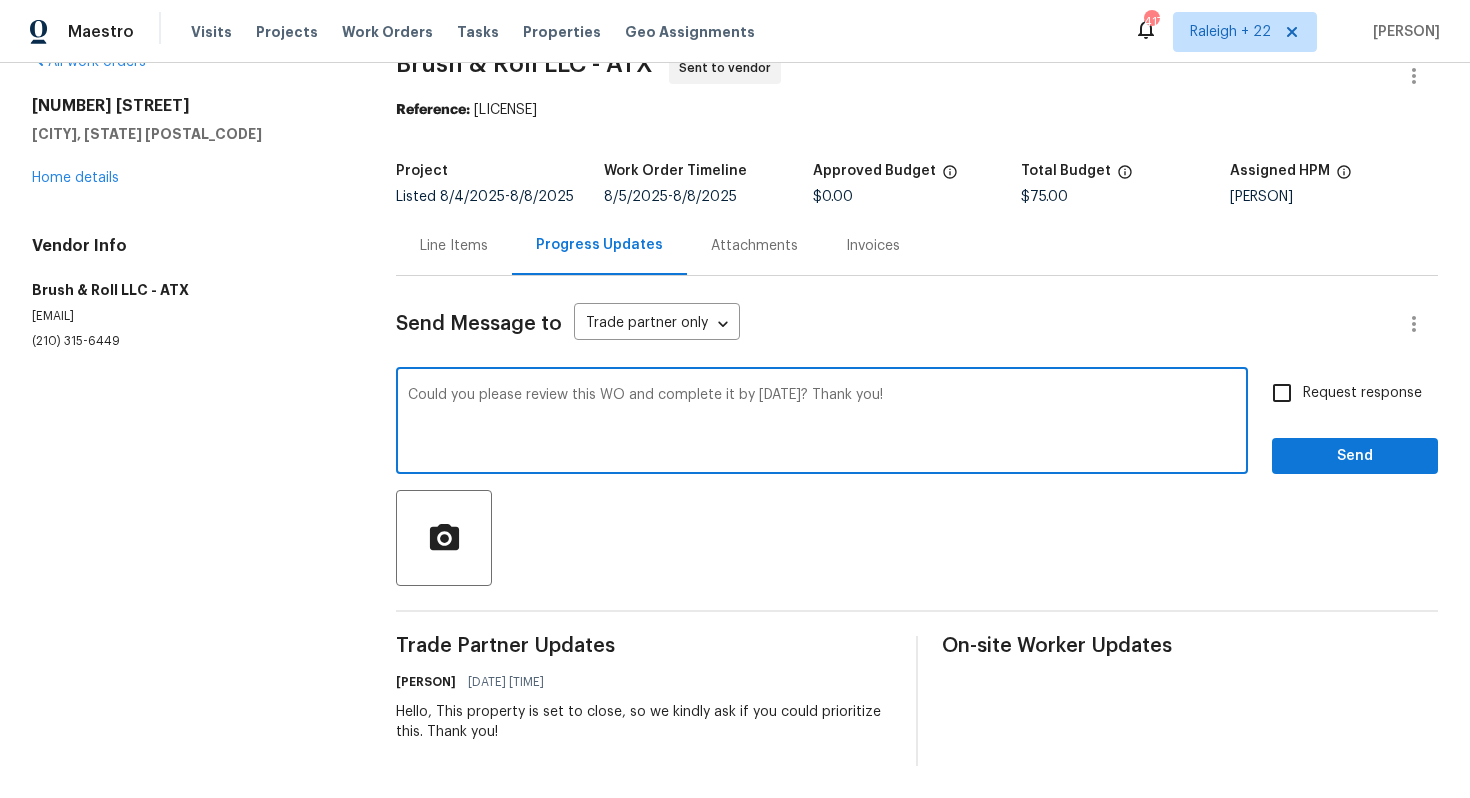 type on "Could you please review this WO and confirm if you can complete it by Saturday? Thank you!" 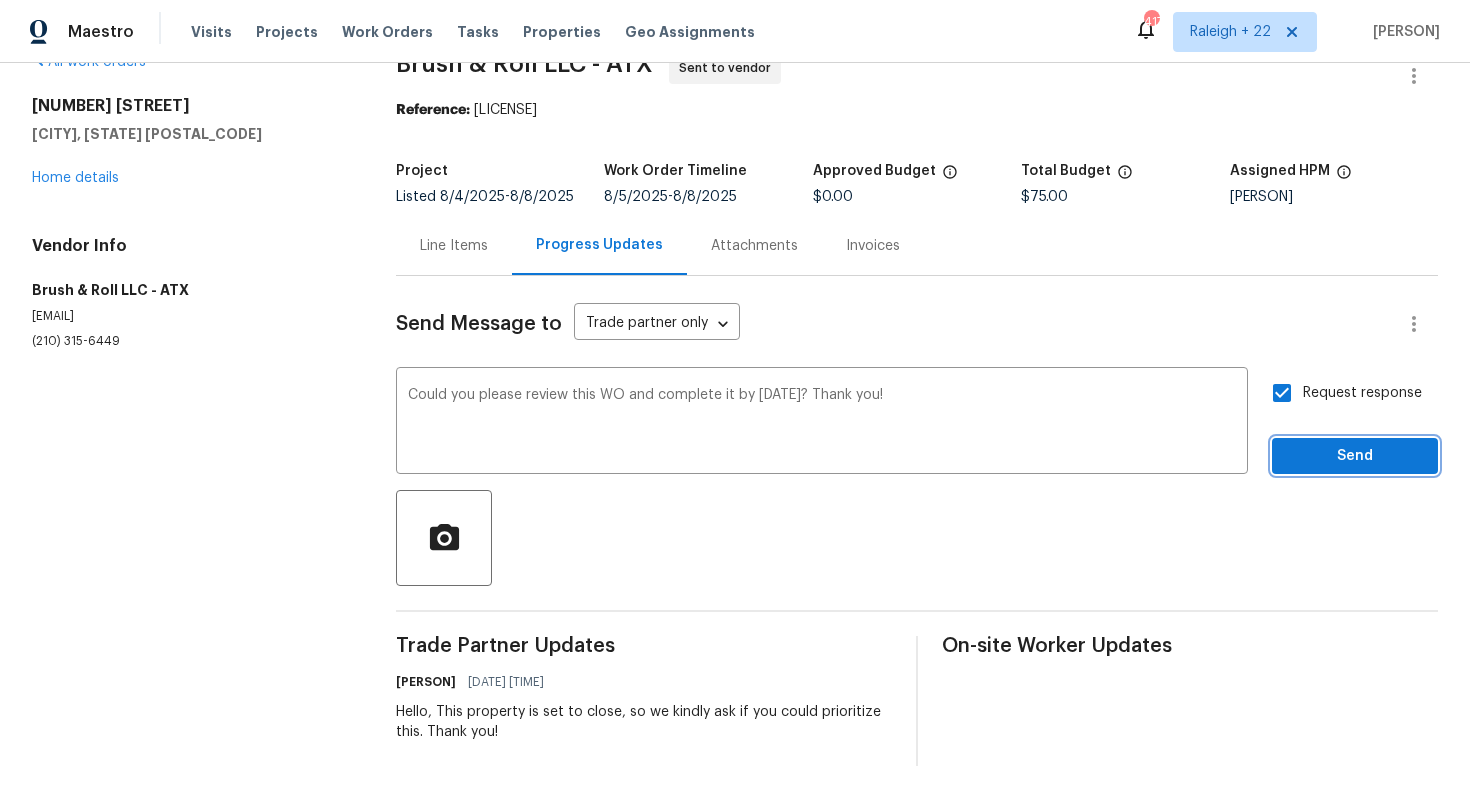 click on "Send" at bounding box center (1355, 456) 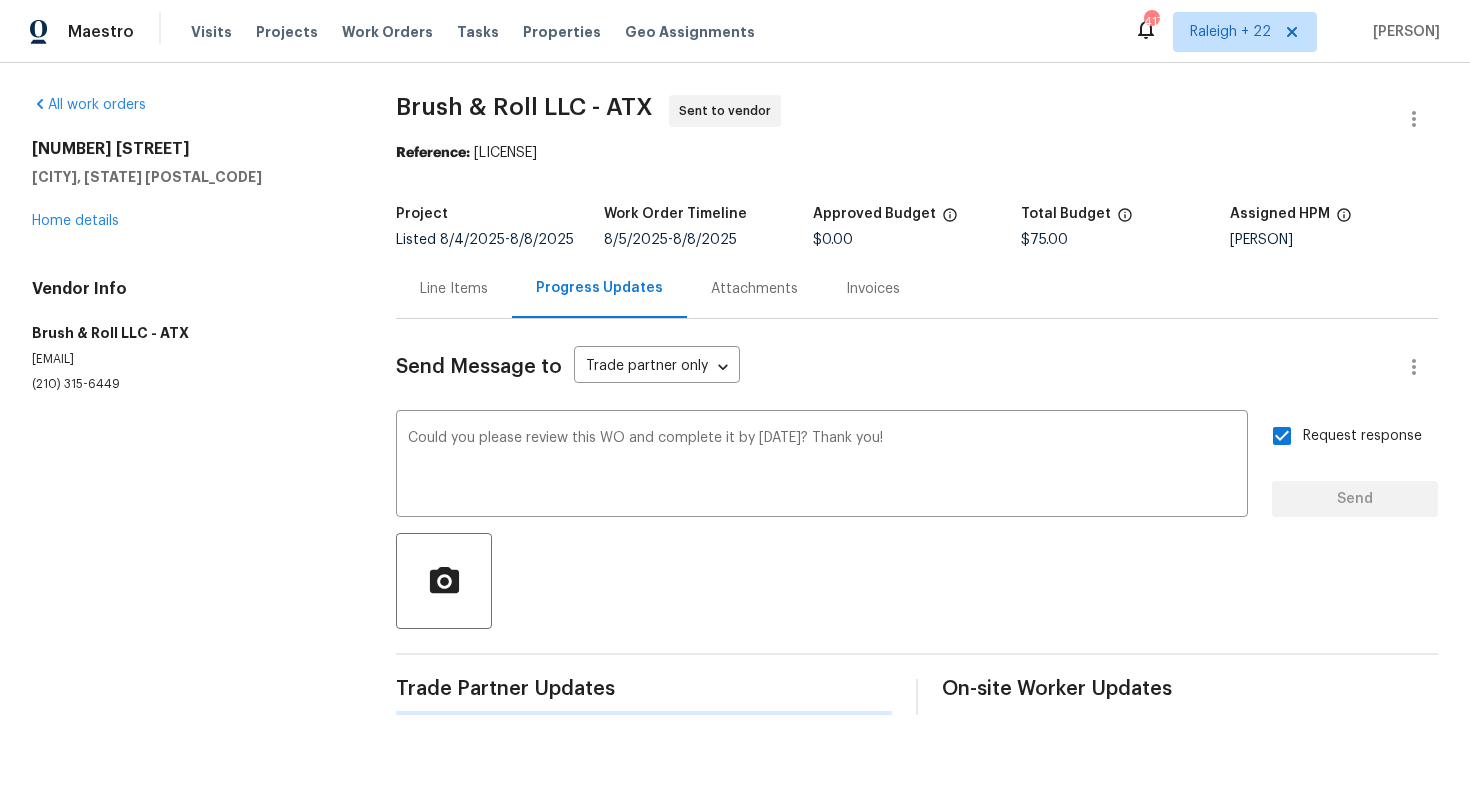 scroll, scrollTop: 0, scrollLeft: 0, axis: both 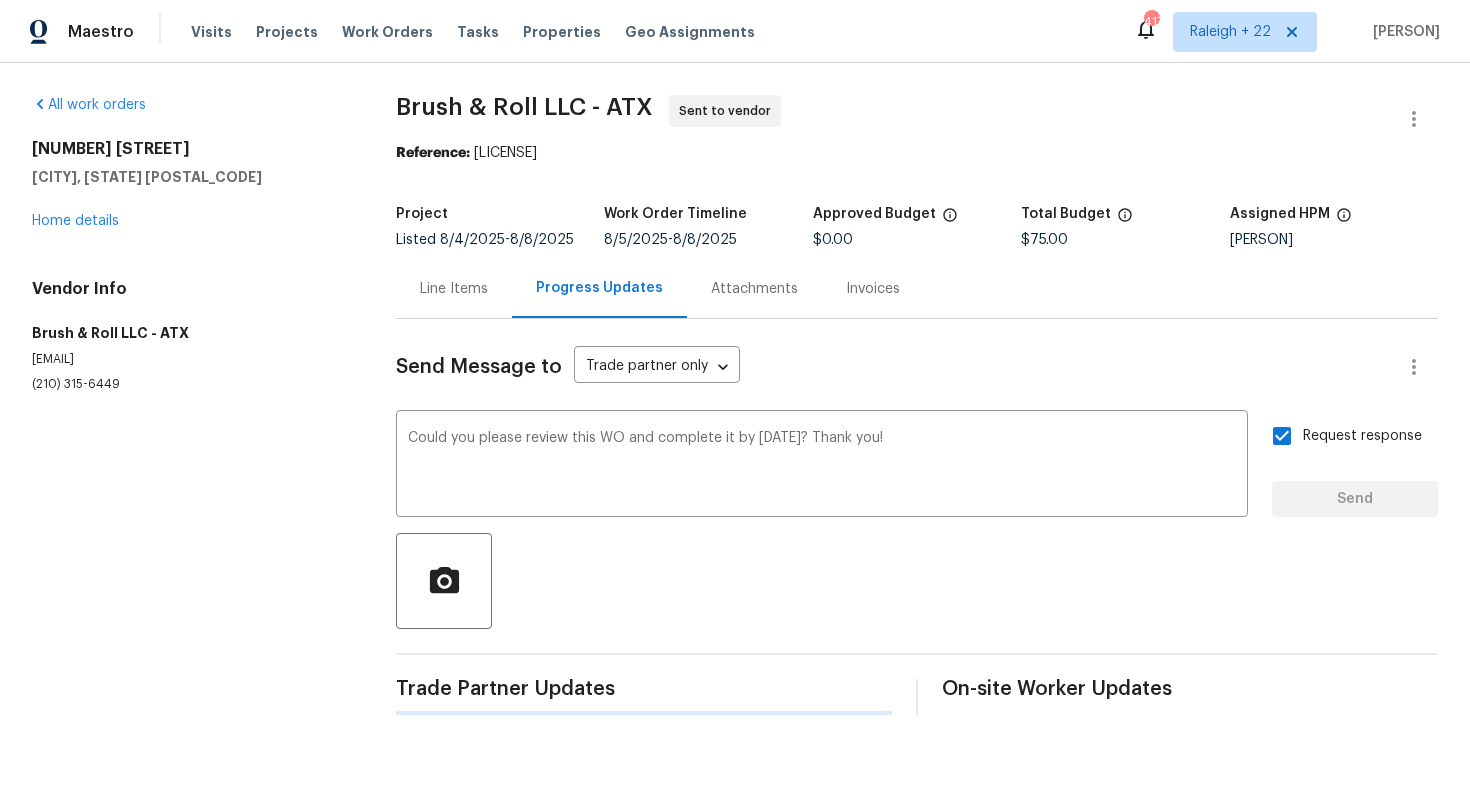 type 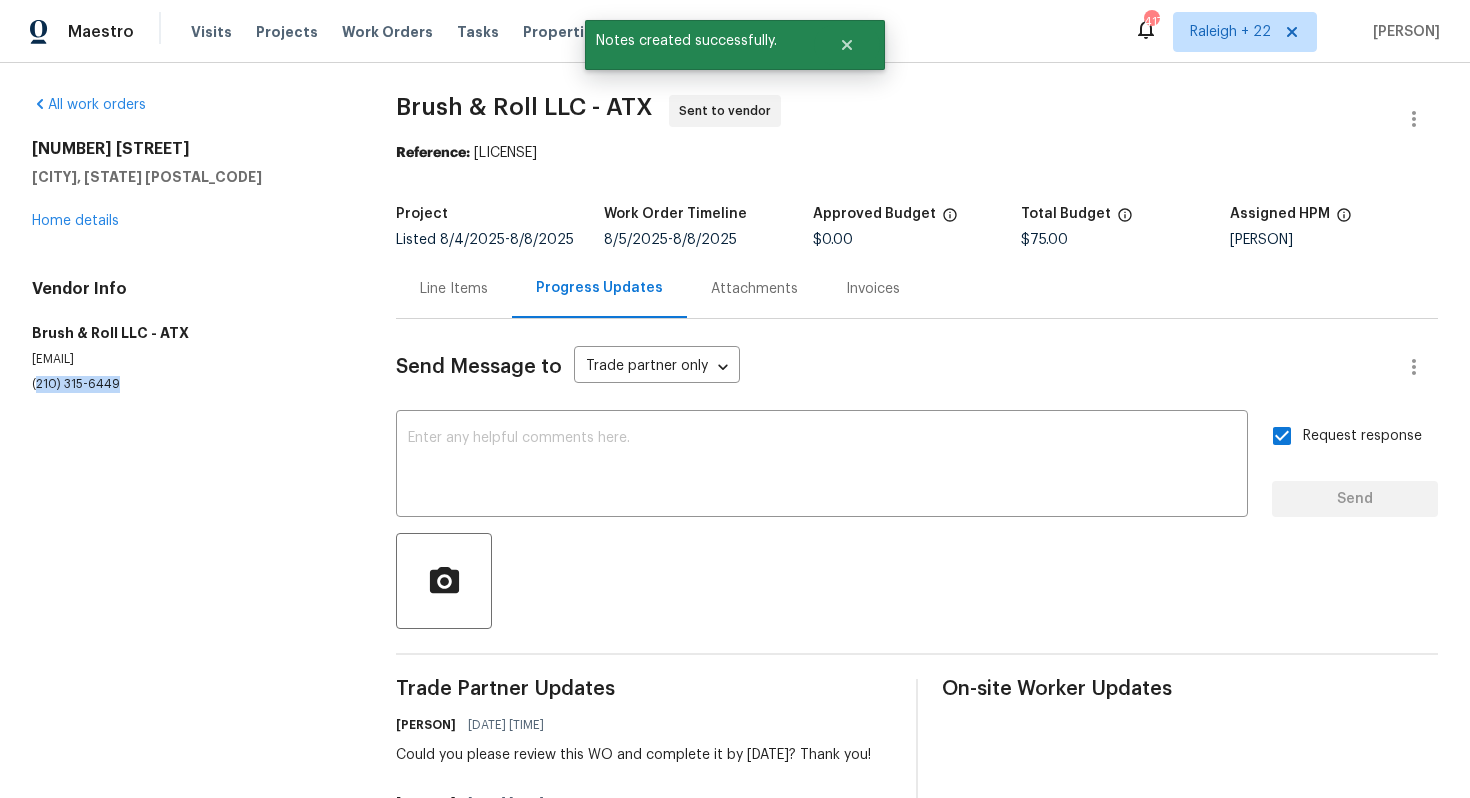 drag, startPoint x: 130, startPoint y: 391, endPoint x: 33, endPoint y: 382, distance: 97.41663 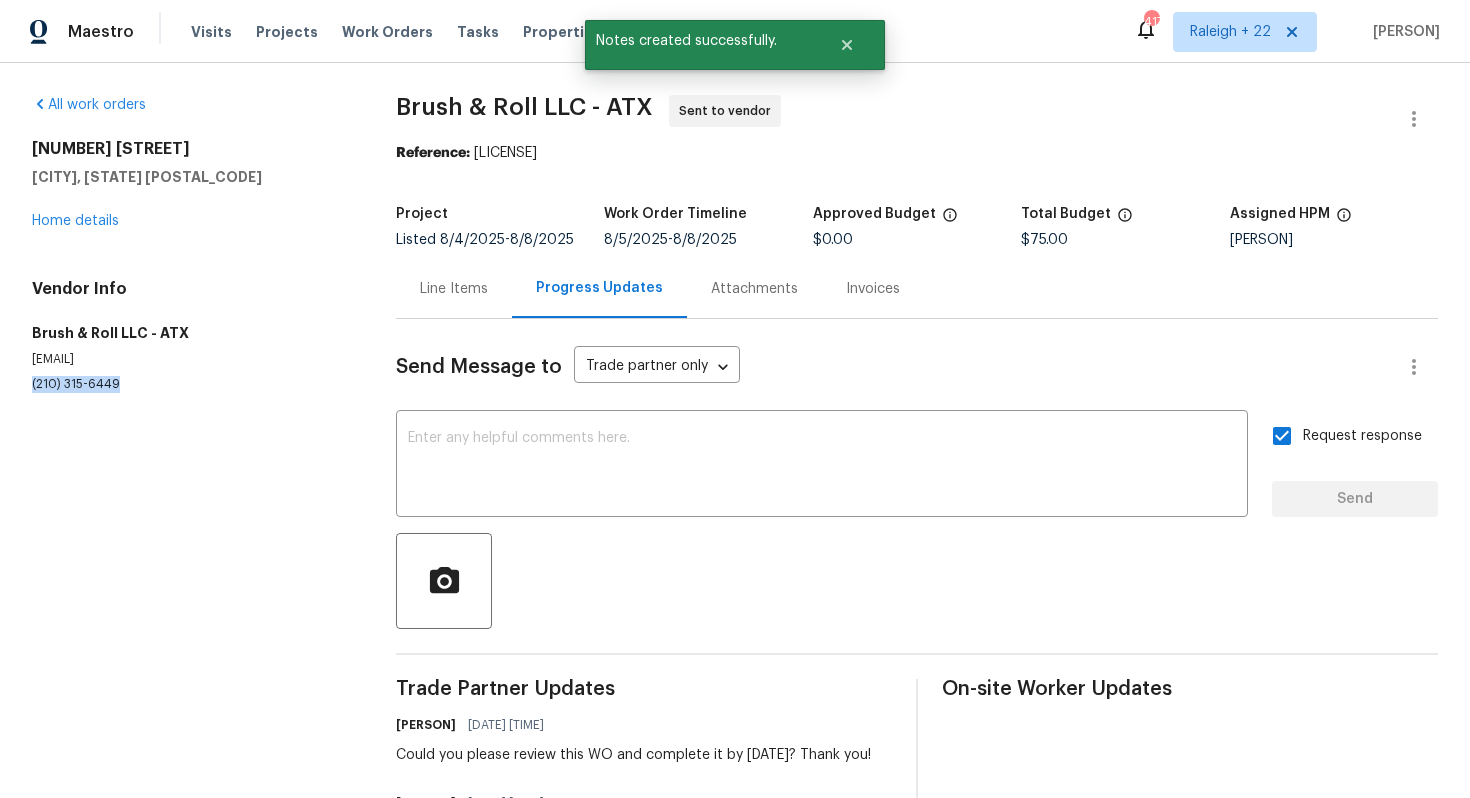 copy on "(210) 315-6449" 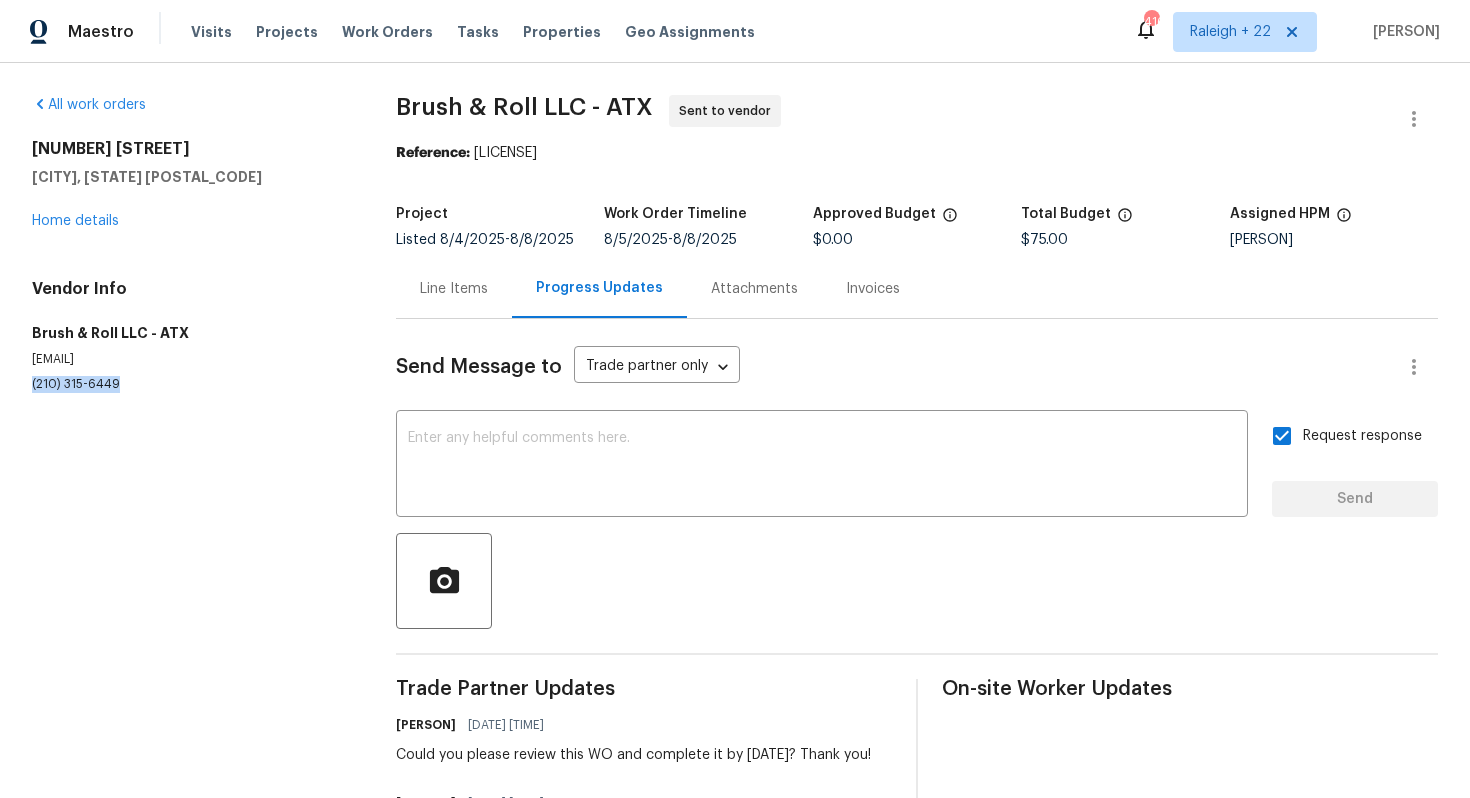 copy on "(210) 315-6449" 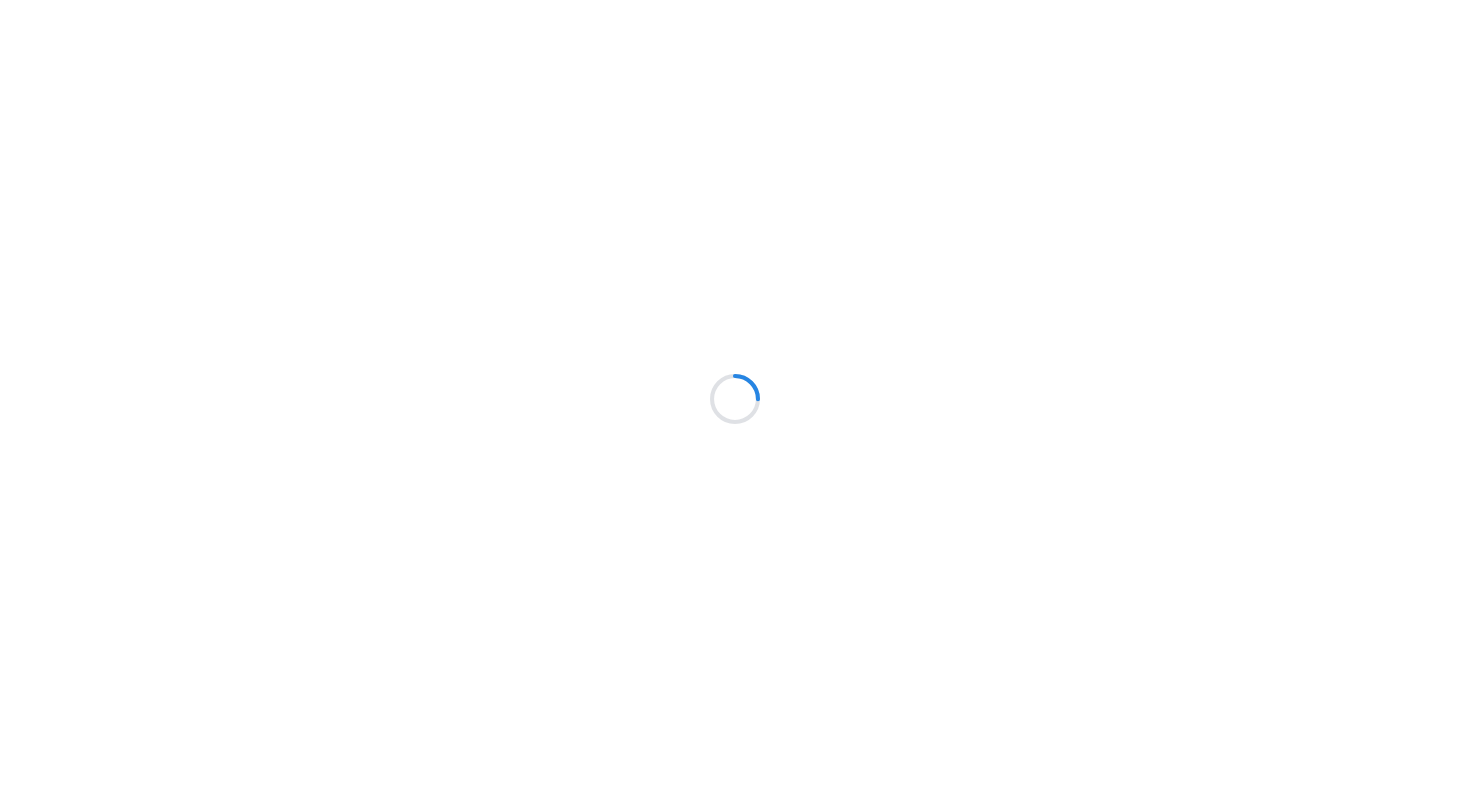 scroll, scrollTop: 0, scrollLeft: 0, axis: both 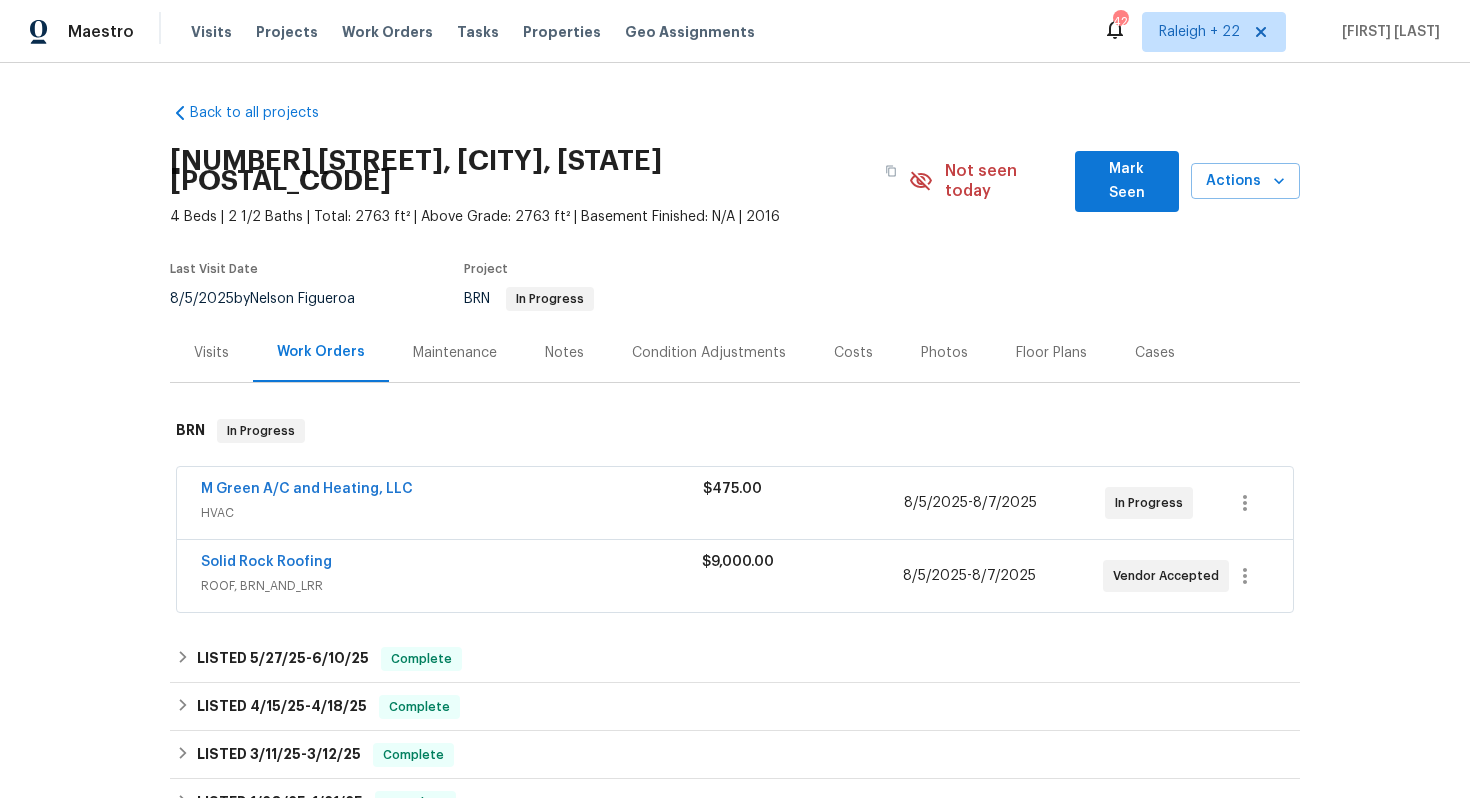 click on "Visits" at bounding box center (211, 353) 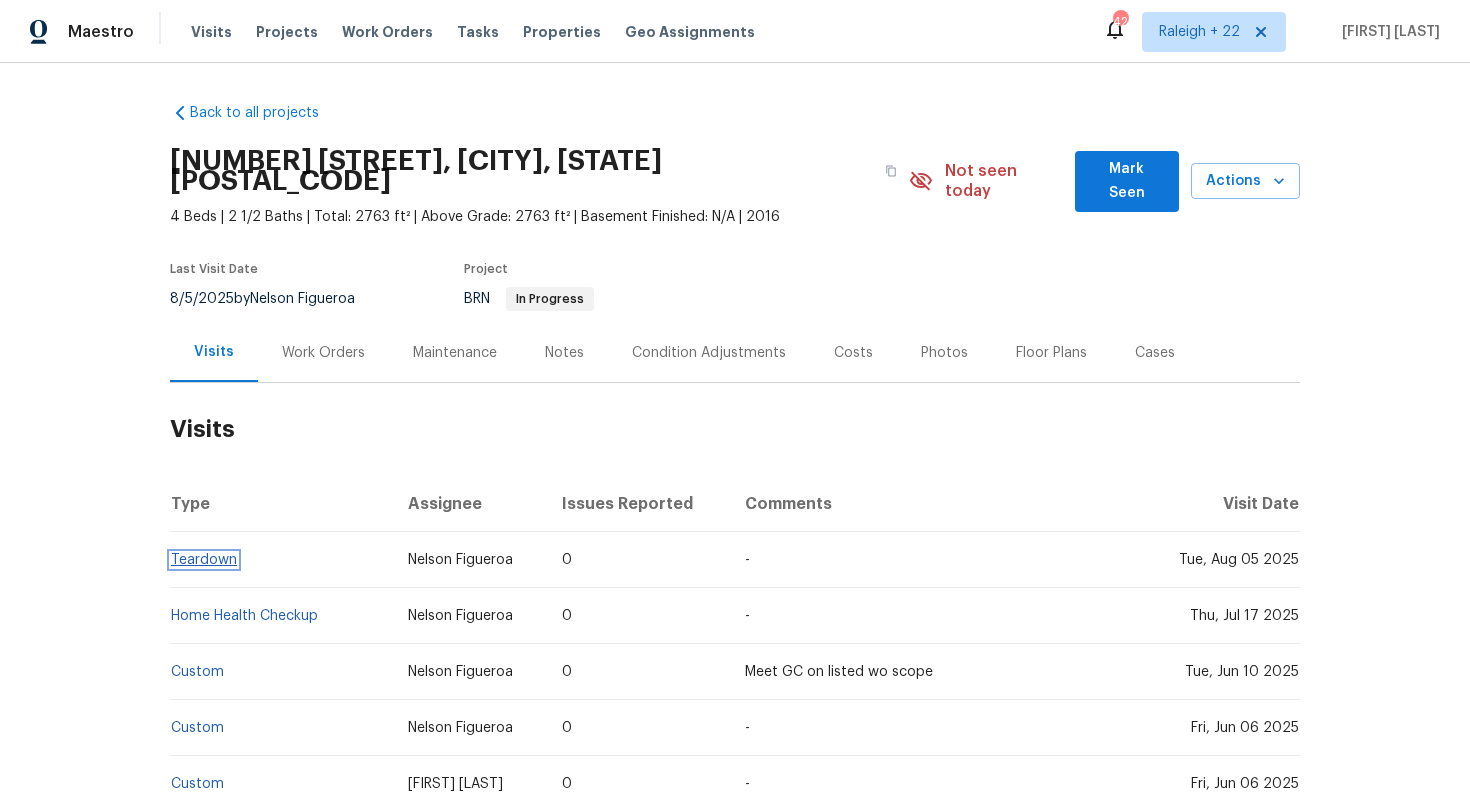 click on "Teardown" at bounding box center [204, 560] 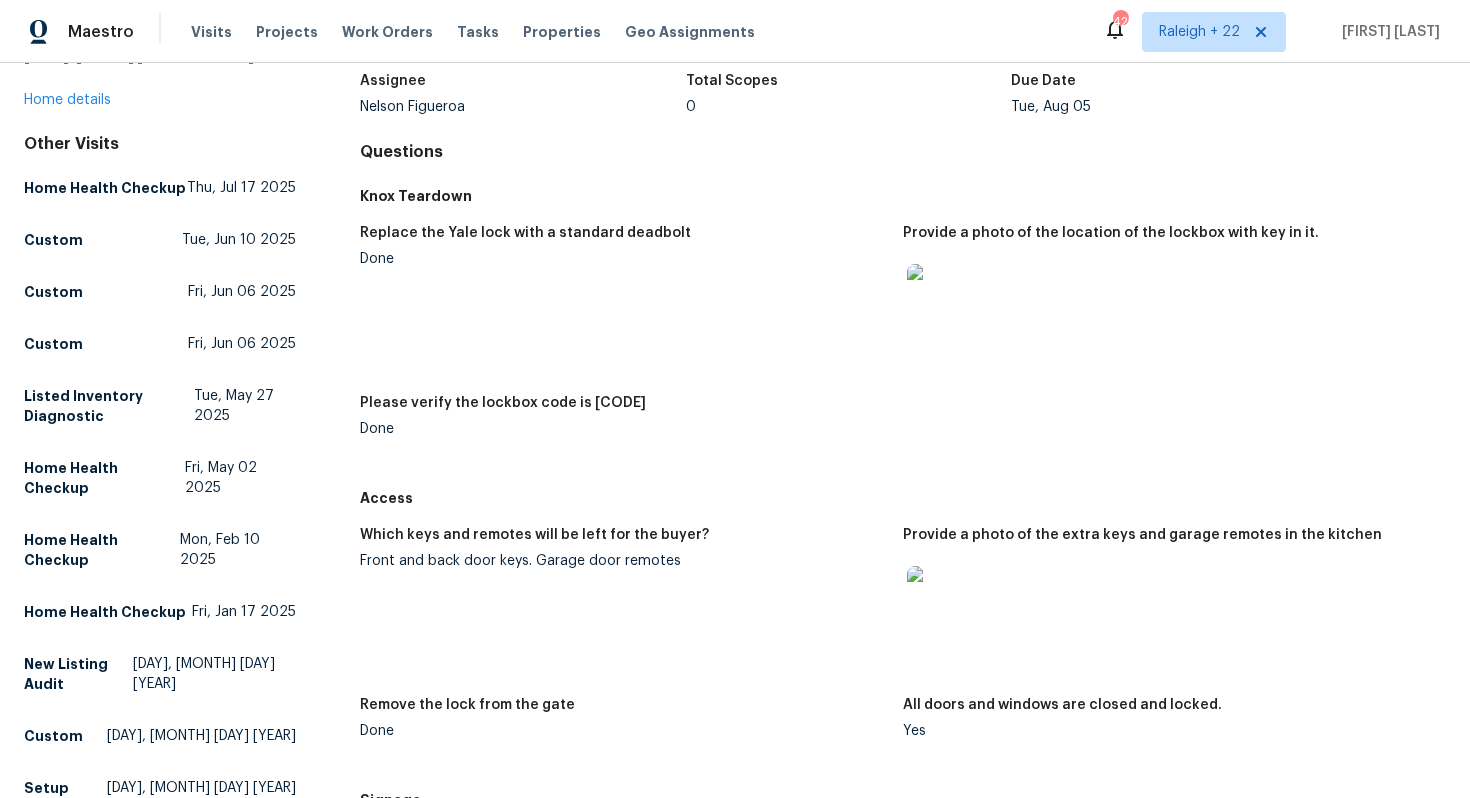 scroll, scrollTop: 127, scrollLeft: 0, axis: vertical 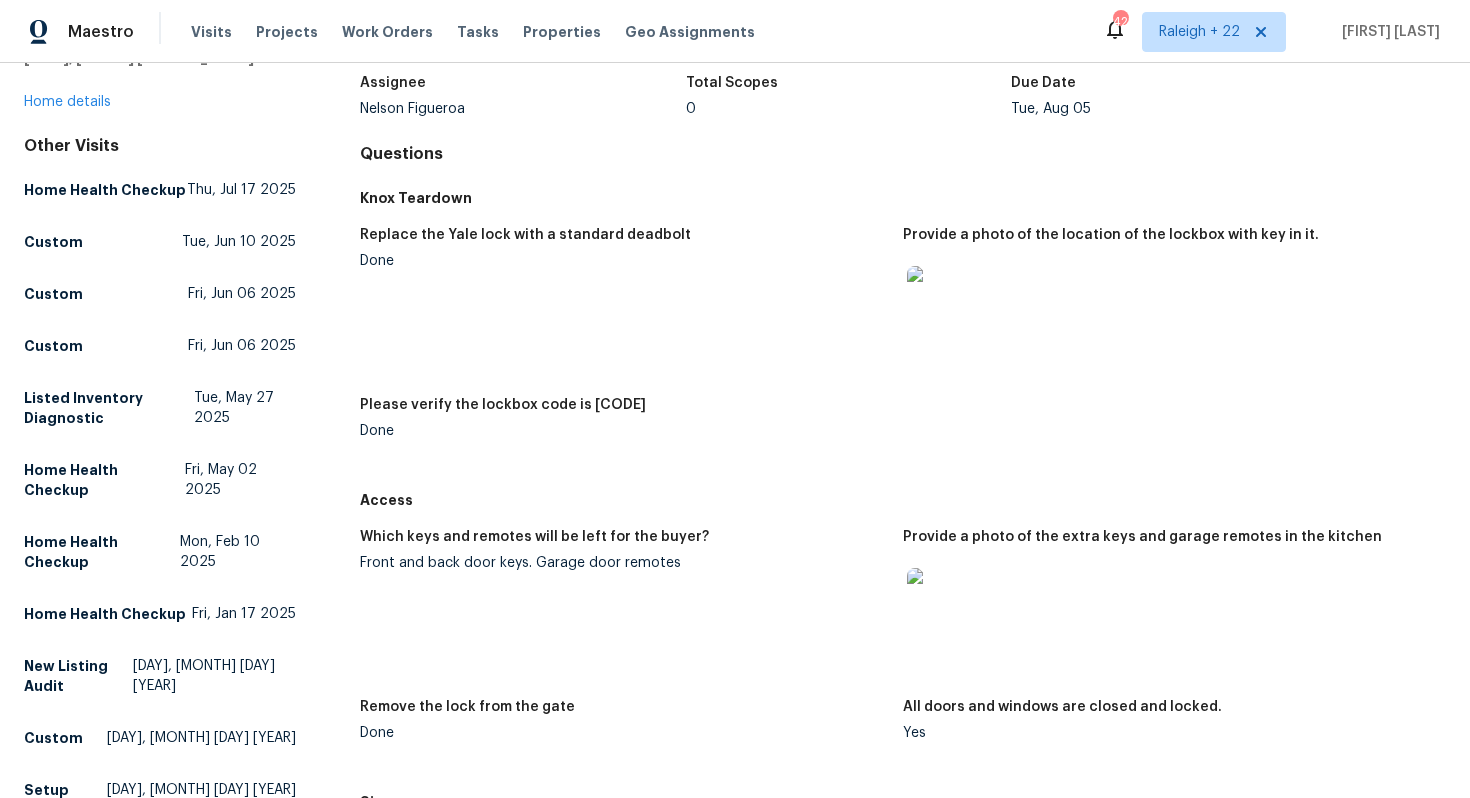 click at bounding box center (939, 298) 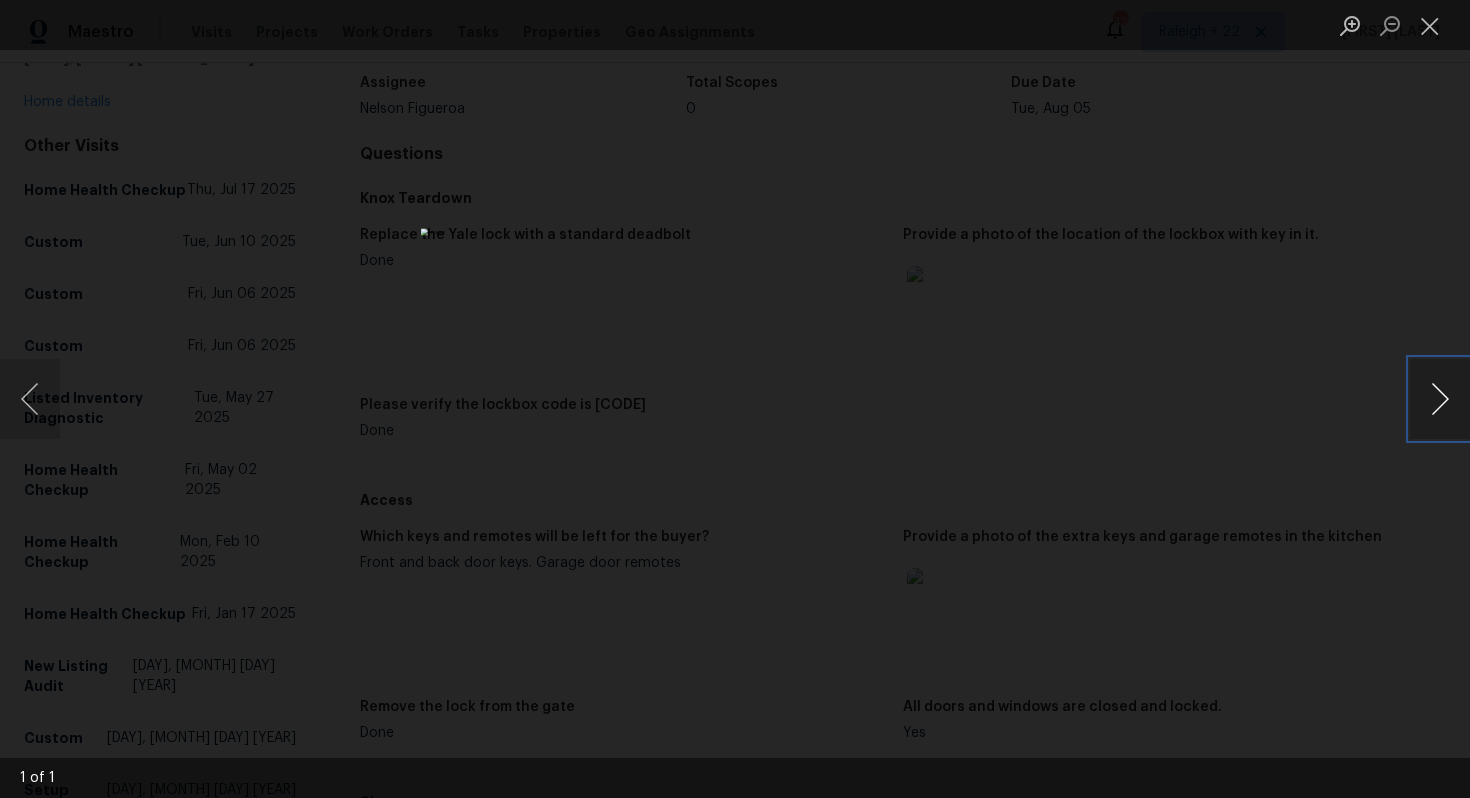 click at bounding box center (1440, 399) 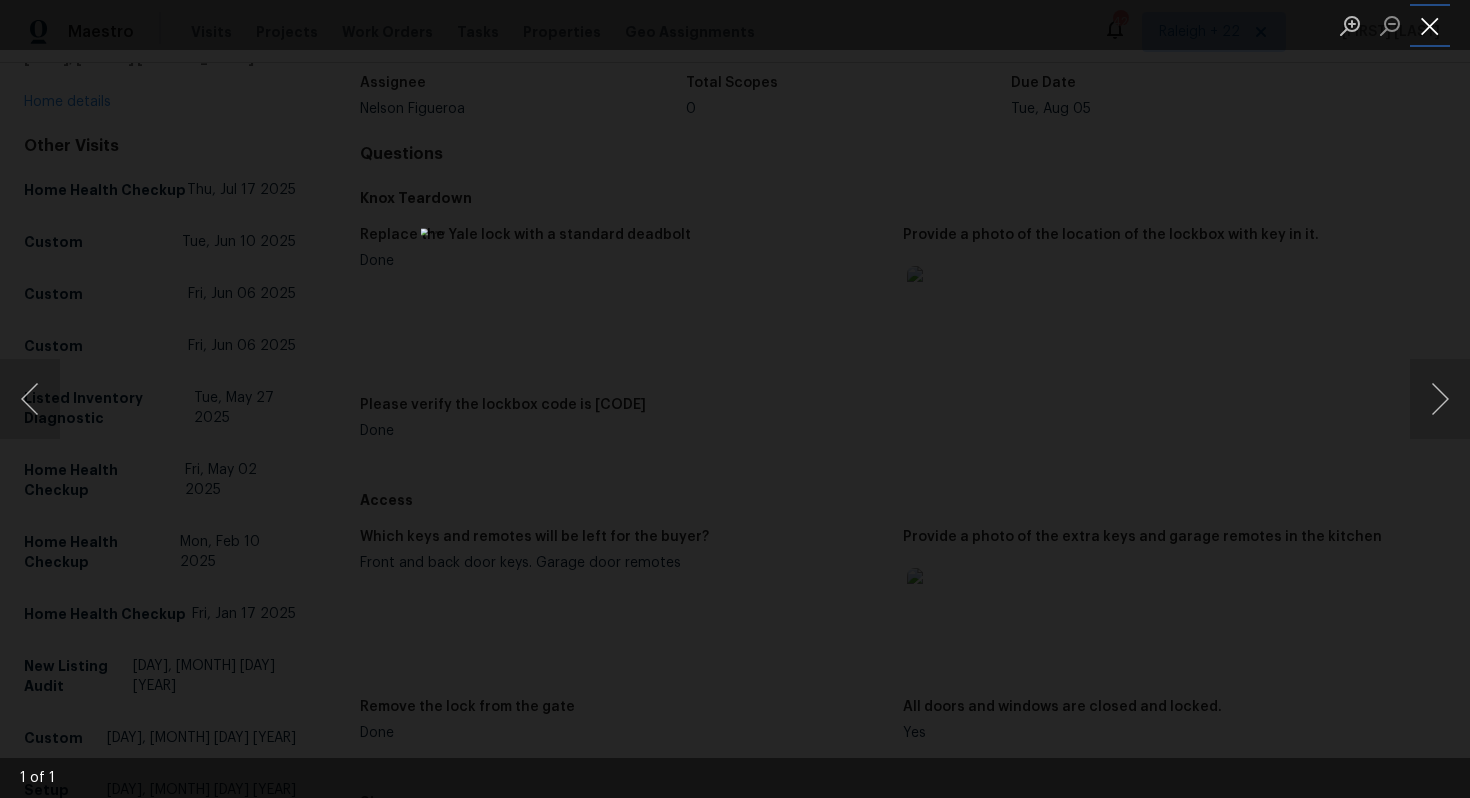 click at bounding box center [1430, 25] 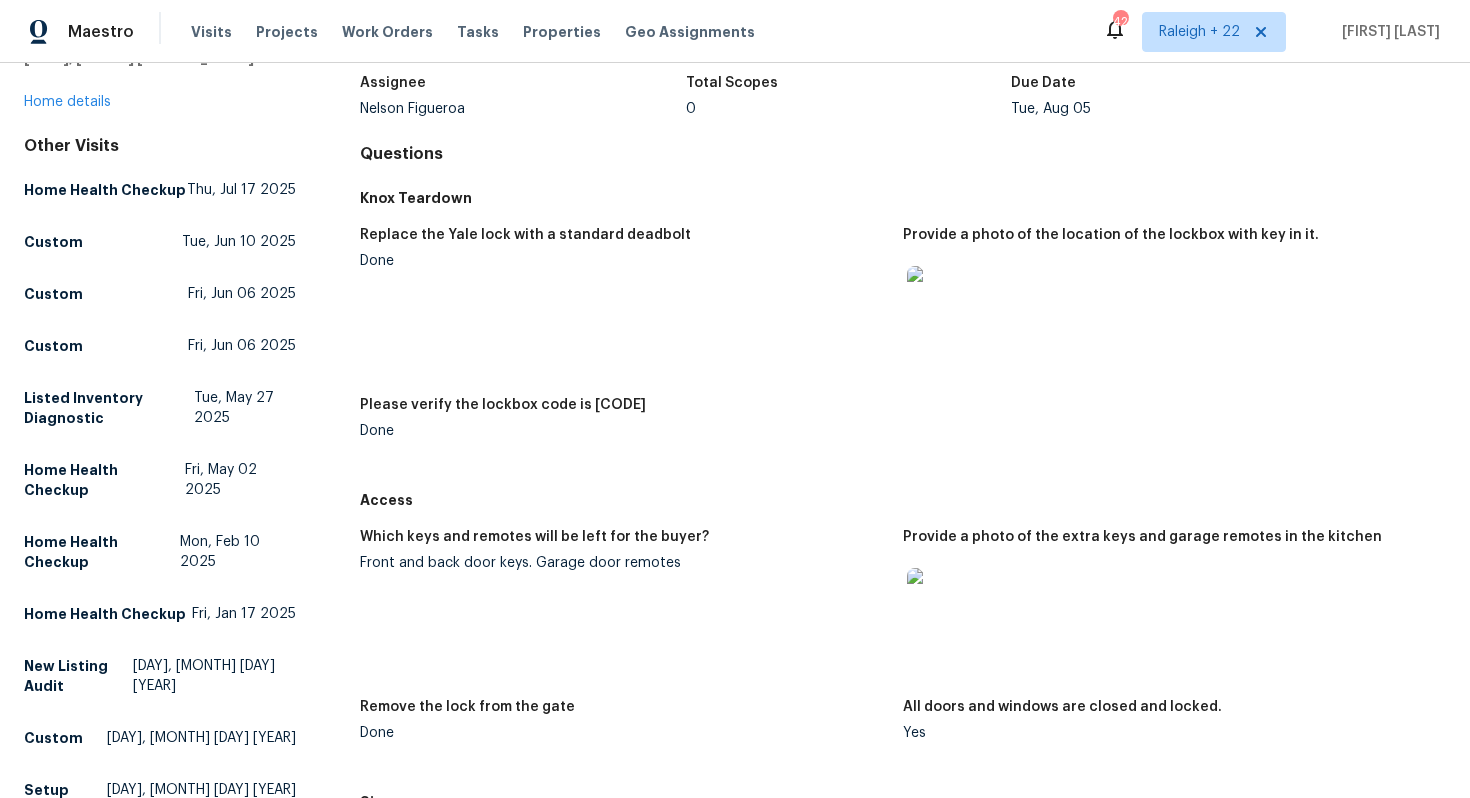 click at bounding box center [939, 600] 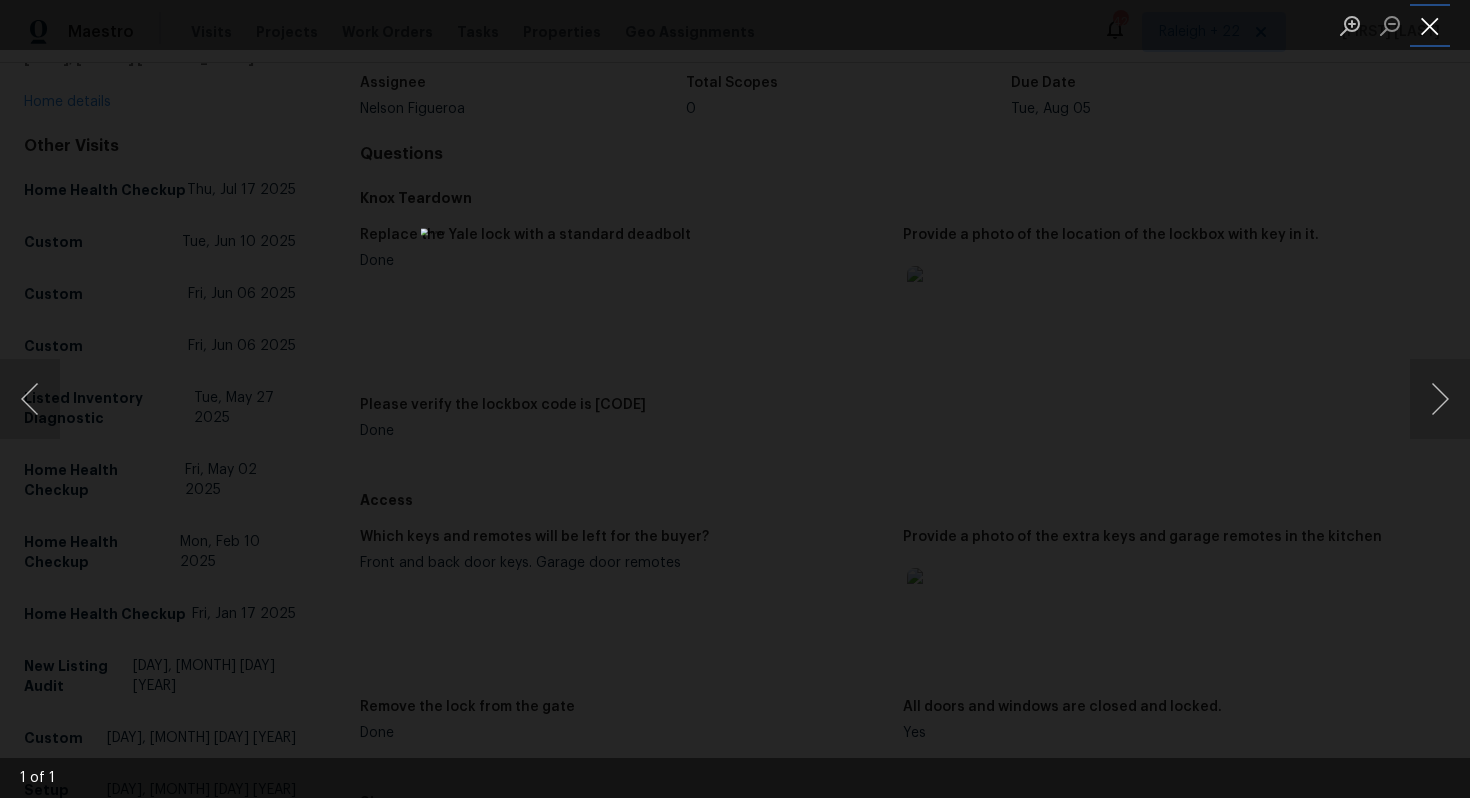 click at bounding box center [1430, 25] 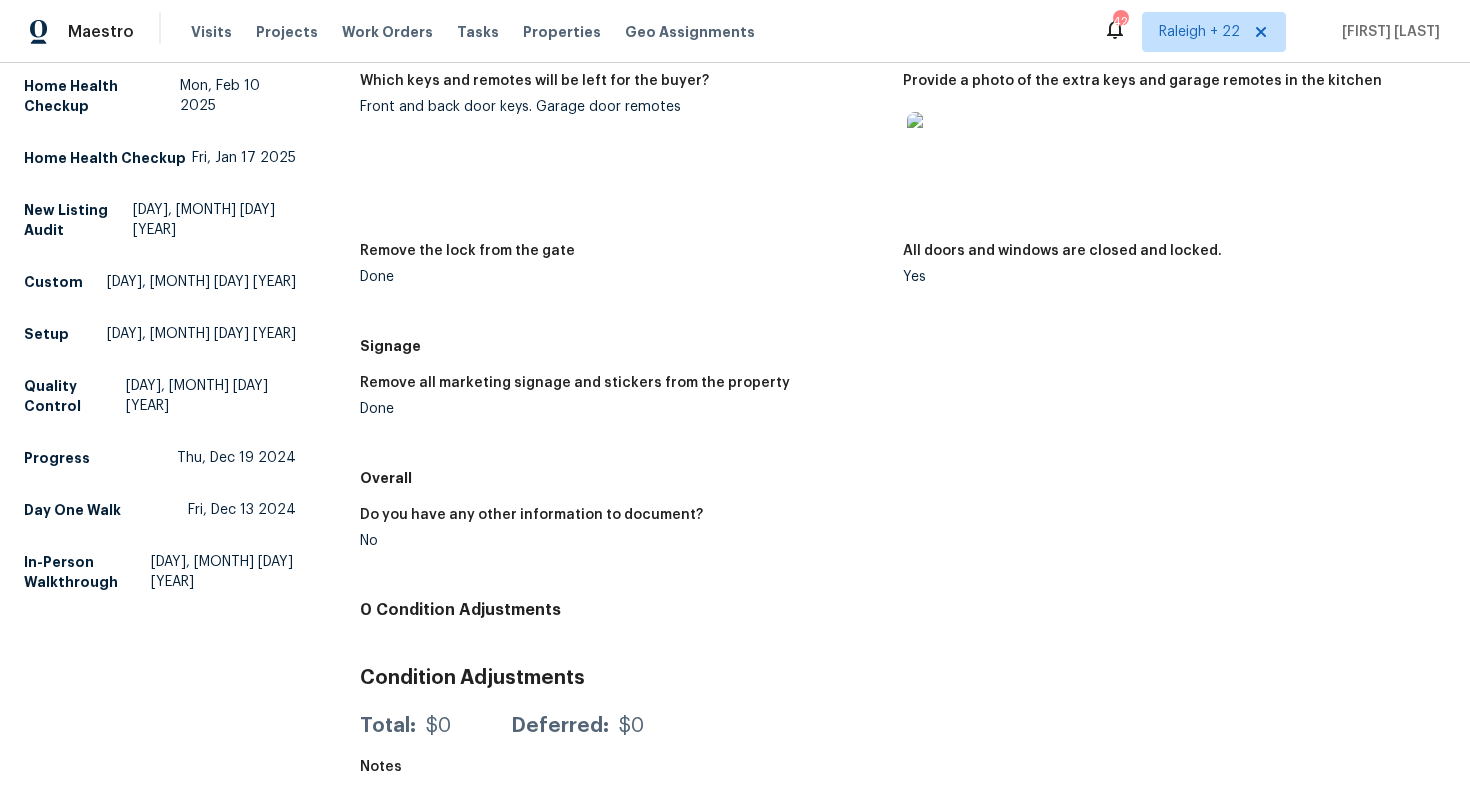 scroll, scrollTop: 0, scrollLeft: 0, axis: both 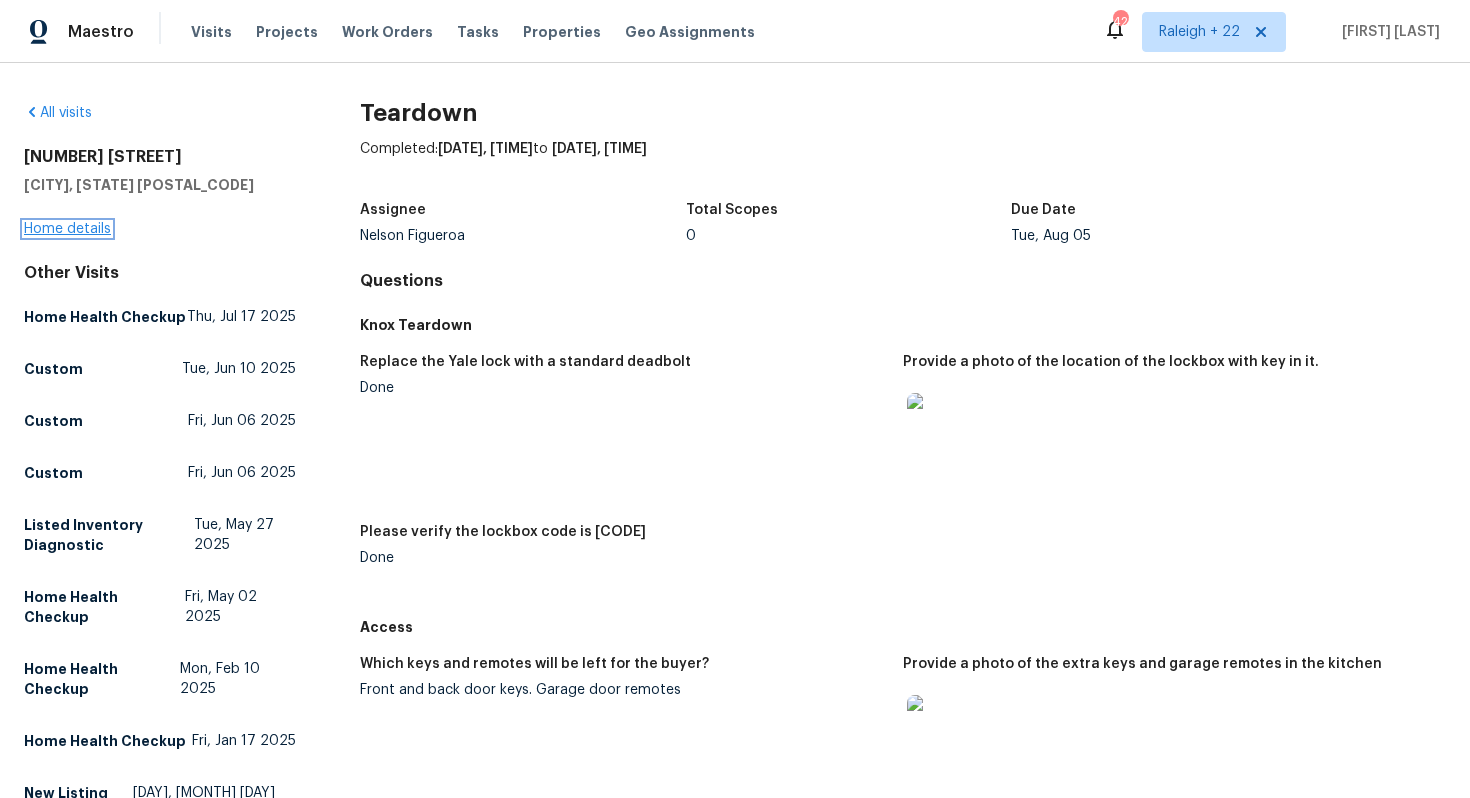 click on "Home details" at bounding box center [67, 229] 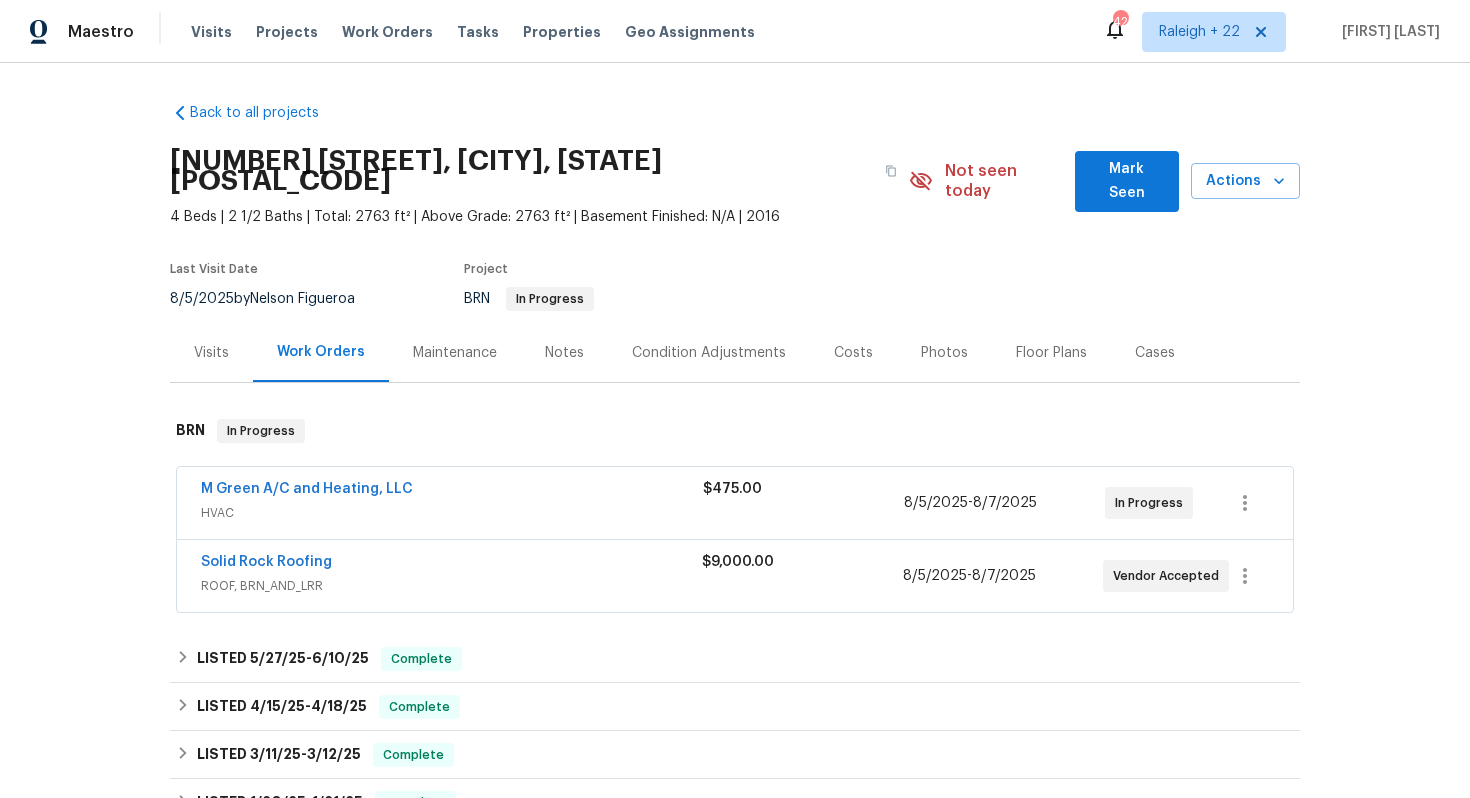 click on "HVAC" at bounding box center [452, 513] 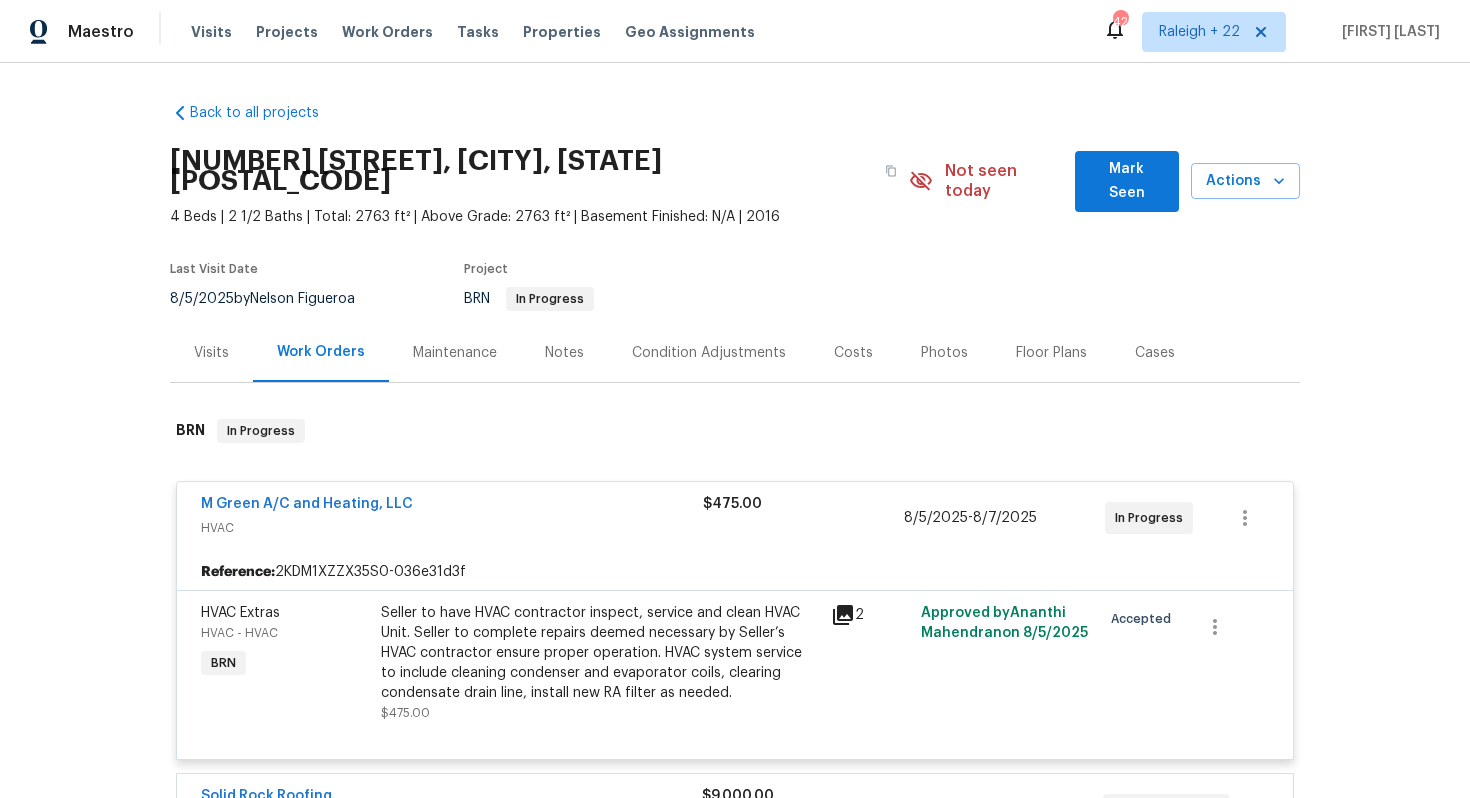 click on "Seller to have HVAC contractor inspect, service and clean HVAC Unit. Seller to complete repairs deemed necessary by Seller’s HVAC contractor ensure proper operation. HVAC system service to  include cleaning condenser and evaporator coils, clearing condensate drain line, install new RA filter as needed." at bounding box center (600, 653) 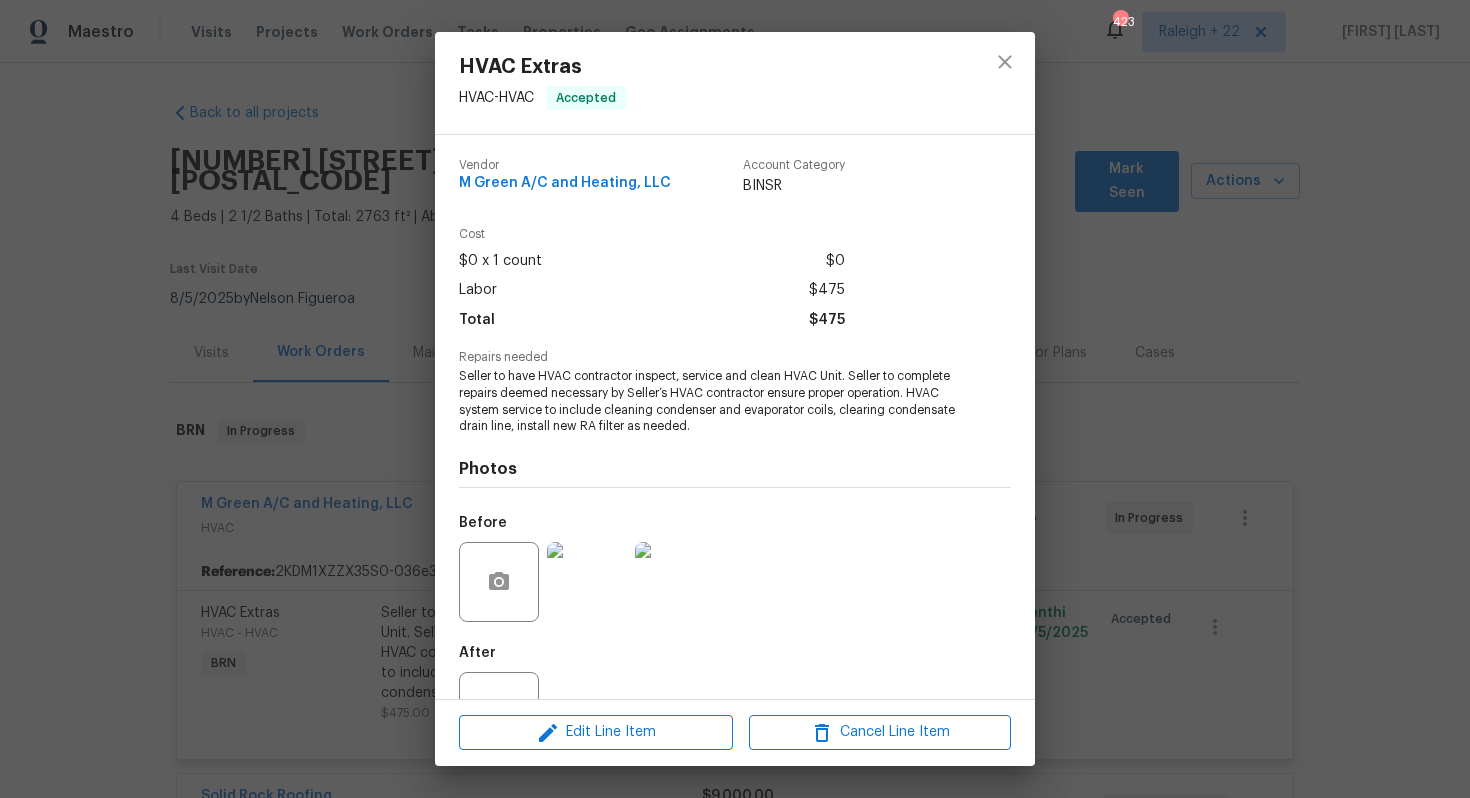 scroll, scrollTop: 74, scrollLeft: 0, axis: vertical 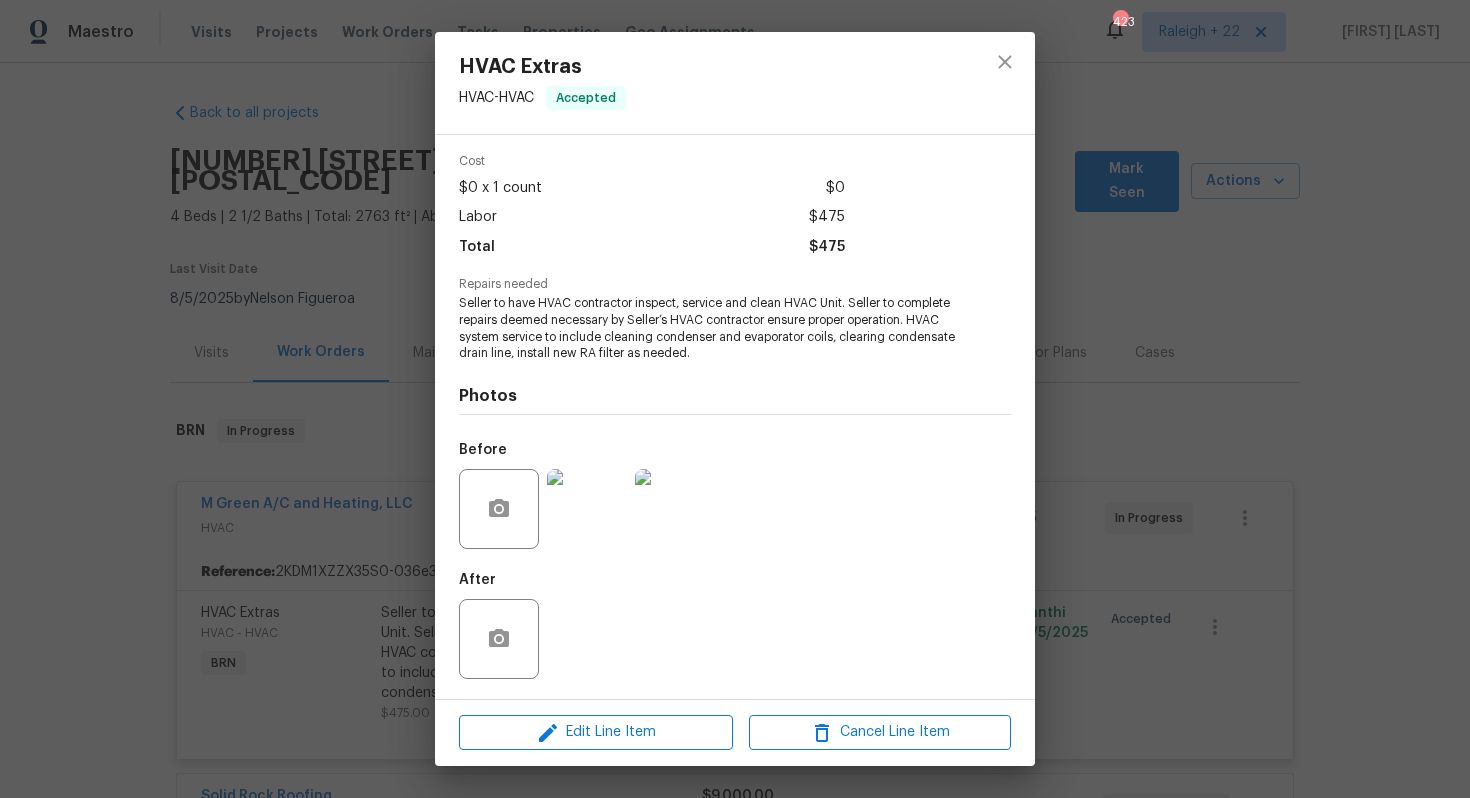 click on "HVAC Extras HVAC  -  HVAC Accepted Vendor M Green A/C and Heating, LLC Account Category BINSR Cost $0 x 1 count $0 Labor $475 Total $475 Repairs needed Seller to have HVAC contractor inspect, service and clean HVAC Unit. Seller to complete repairs deemed necessary by Seller’s HVAC contractor ensure proper operation. HVAC system service to  include cleaning condenser and evaporator coils, clearing condensate drain line, install new RA filter as needed. Photos Before After  Edit Line Item  Cancel Line Item" at bounding box center (735, 399) 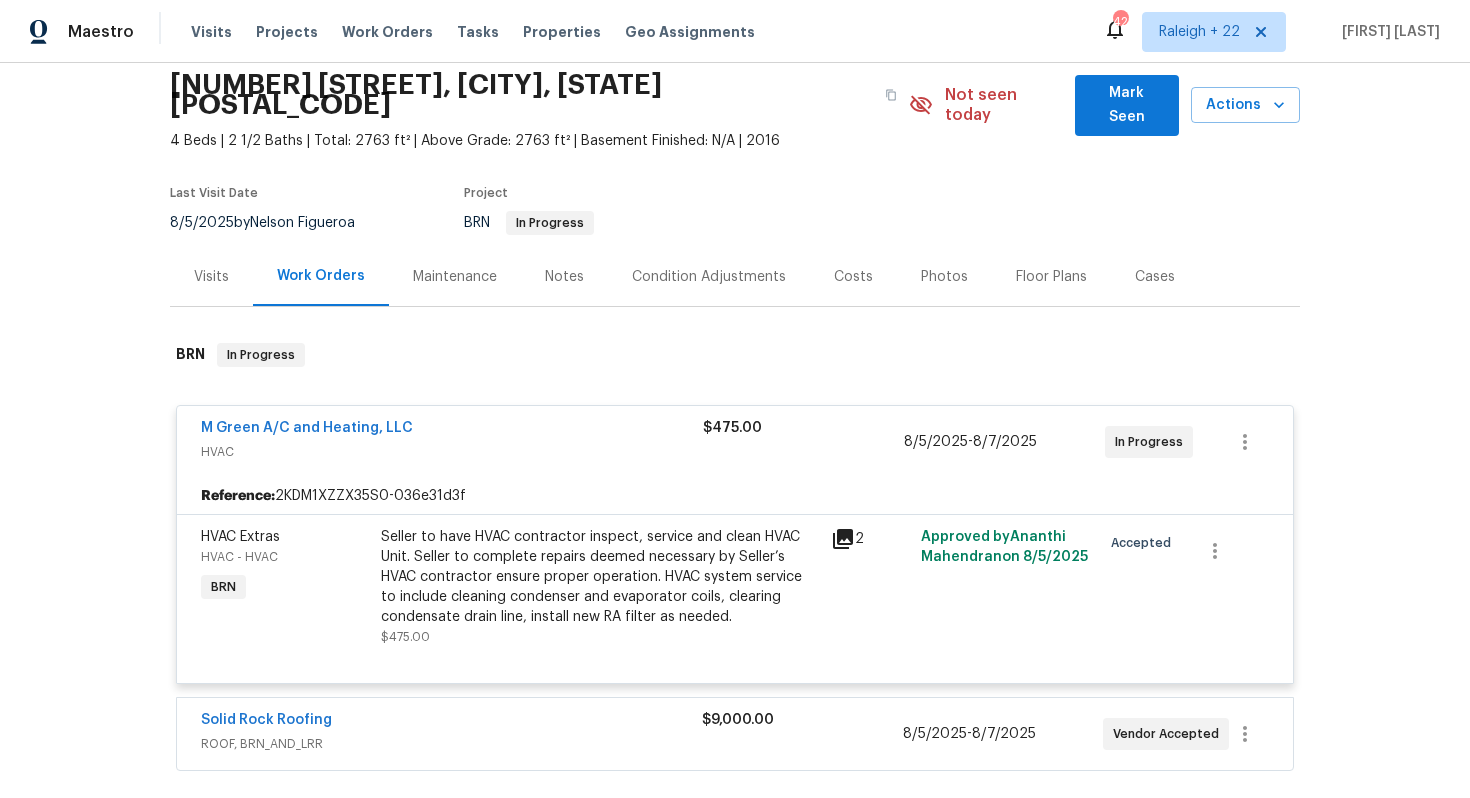 scroll, scrollTop: 211, scrollLeft: 0, axis: vertical 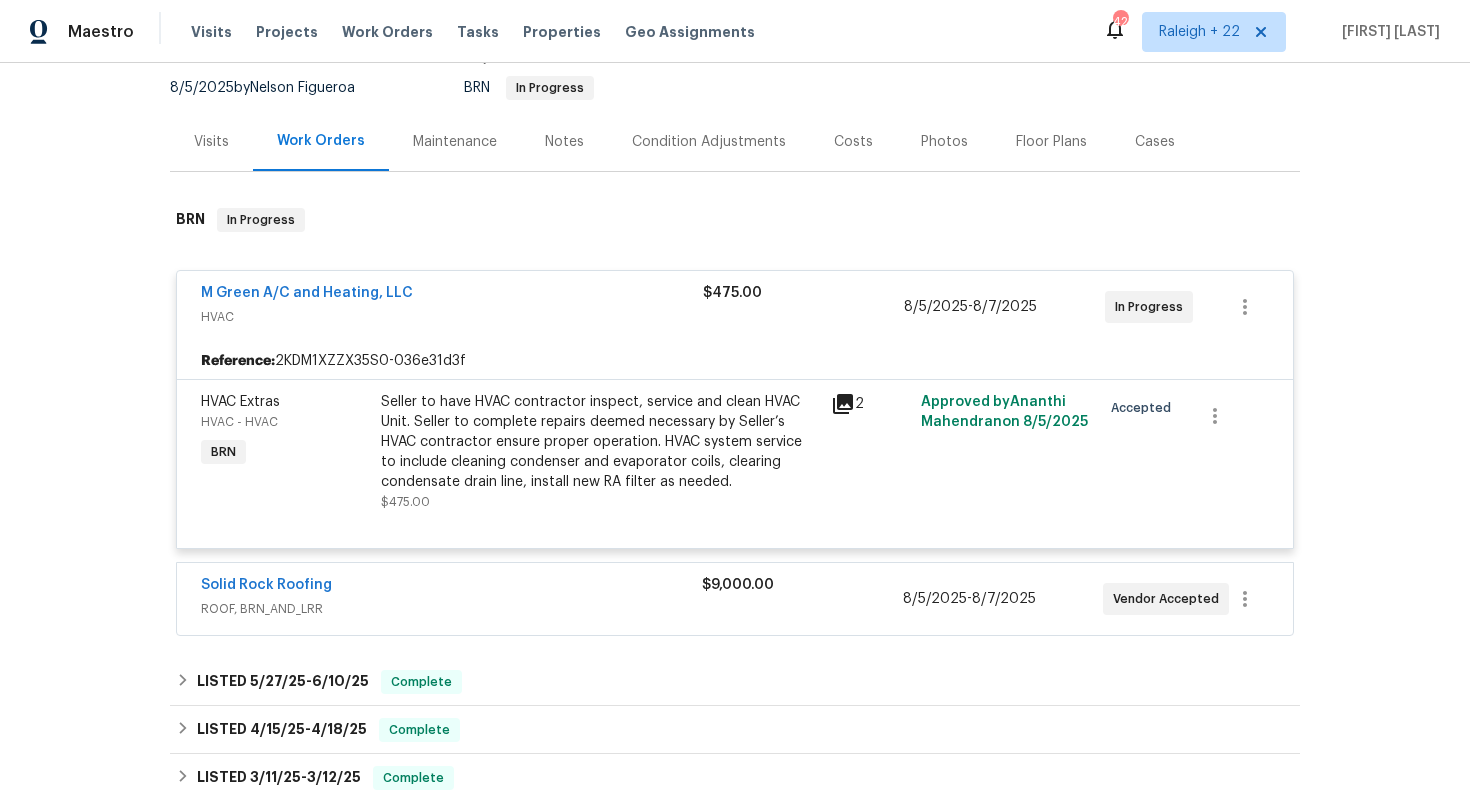 click on "Solid Rock Roofing" at bounding box center [451, 587] 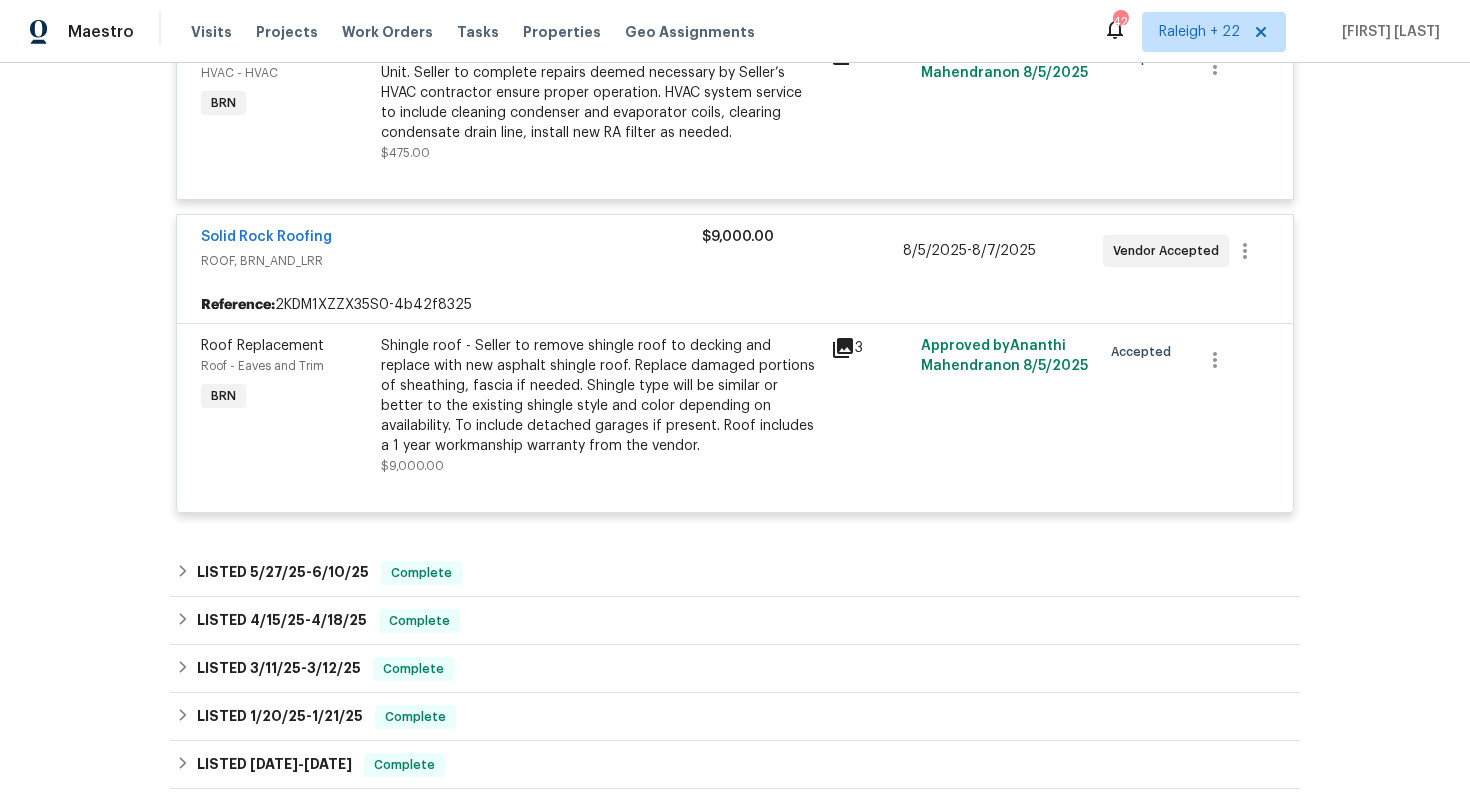 scroll, scrollTop: 625, scrollLeft: 0, axis: vertical 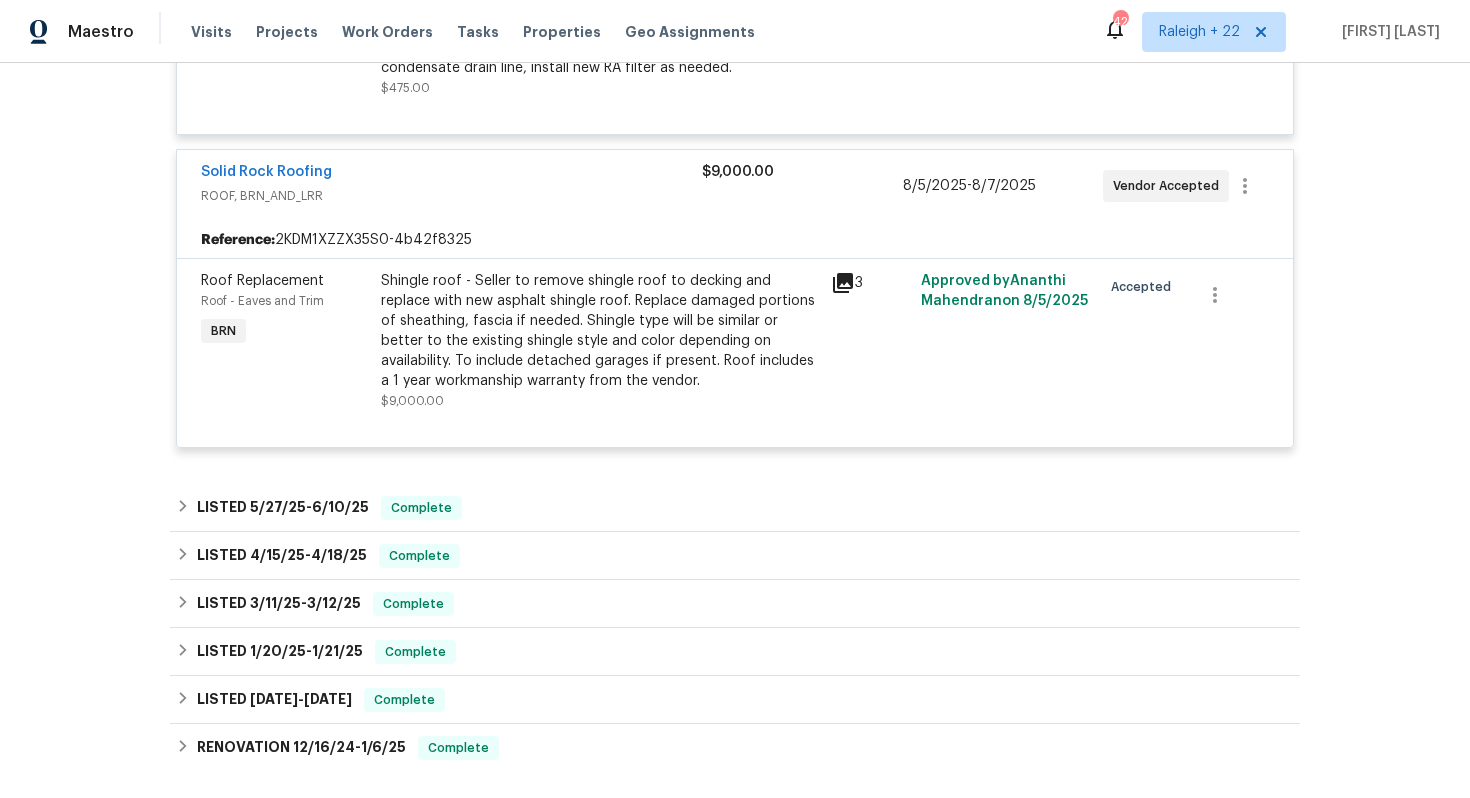 click on "Shingle roof - Seller to remove shingle roof to decking and replace with new asphalt shingle roof. Replace damaged portions of sheathing, fascia if needed. Shingle type will be similar or better to the existing shingle style and color depending on availability. To include detached garages if present. Roof includes a 1 year workmanship warranty from the vendor." at bounding box center [600, 331] 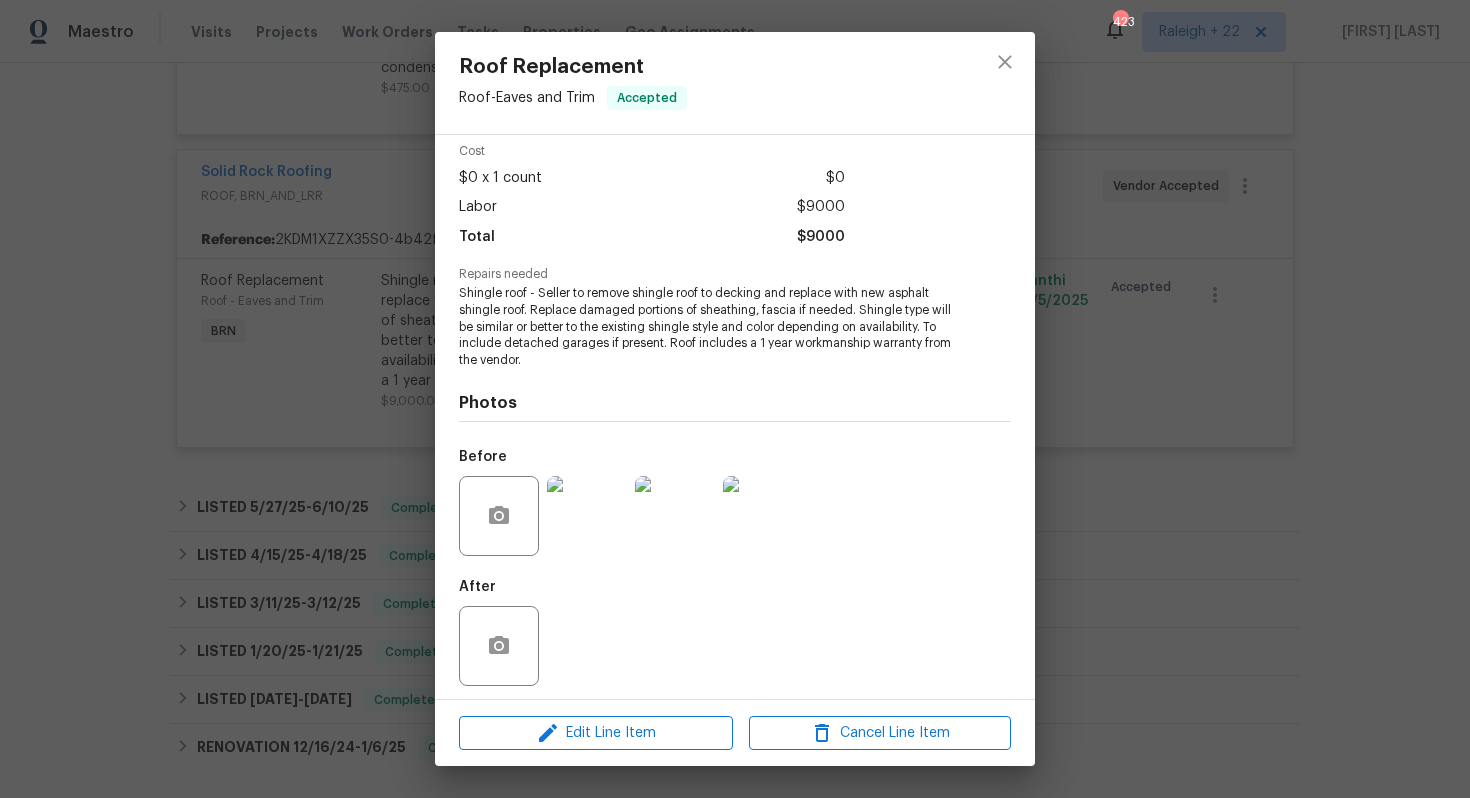 scroll, scrollTop: 90, scrollLeft: 0, axis: vertical 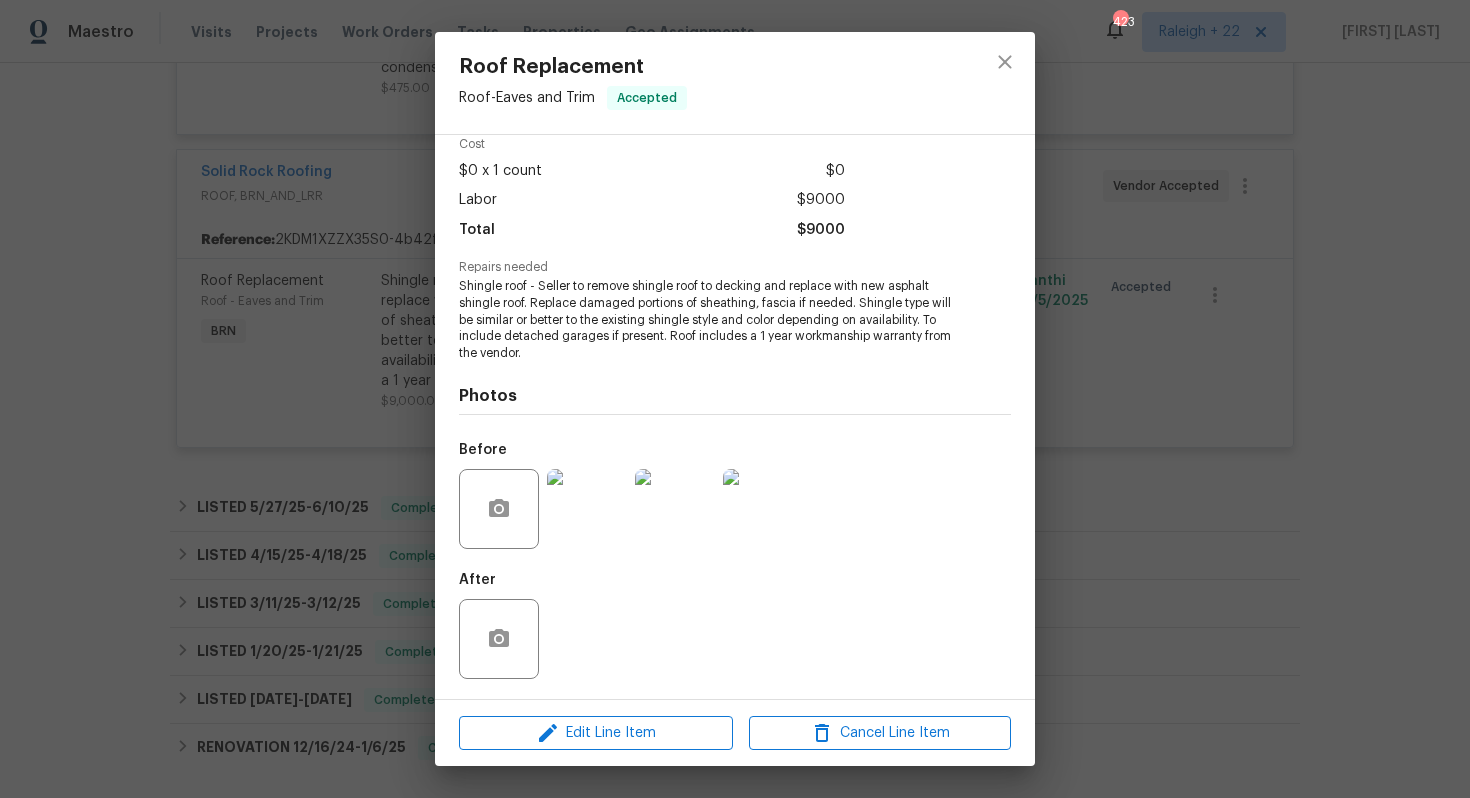 click on "Roof Replacement Roof  -  Eaves and Trim Accepted Vendor Solid Rock Roofing Account Category BINSR Cost $0 x 1 count $0 Labor $9000 Total $9000 Repairs needed Shingle roof - Seller to remove shingle roof to decking and replace with new asphalt shingle roof. Replace damaged portions of sheathing, fascia if needed. Shingle type will be similar or better to the existing shingle style and color depending on availability. To include detached garages if present. Roof includes a 1 year workmanship warranty from the vendor. Photos Before After  Edit Line Item  Cancel Line Item" at bounding box center (735, 399) 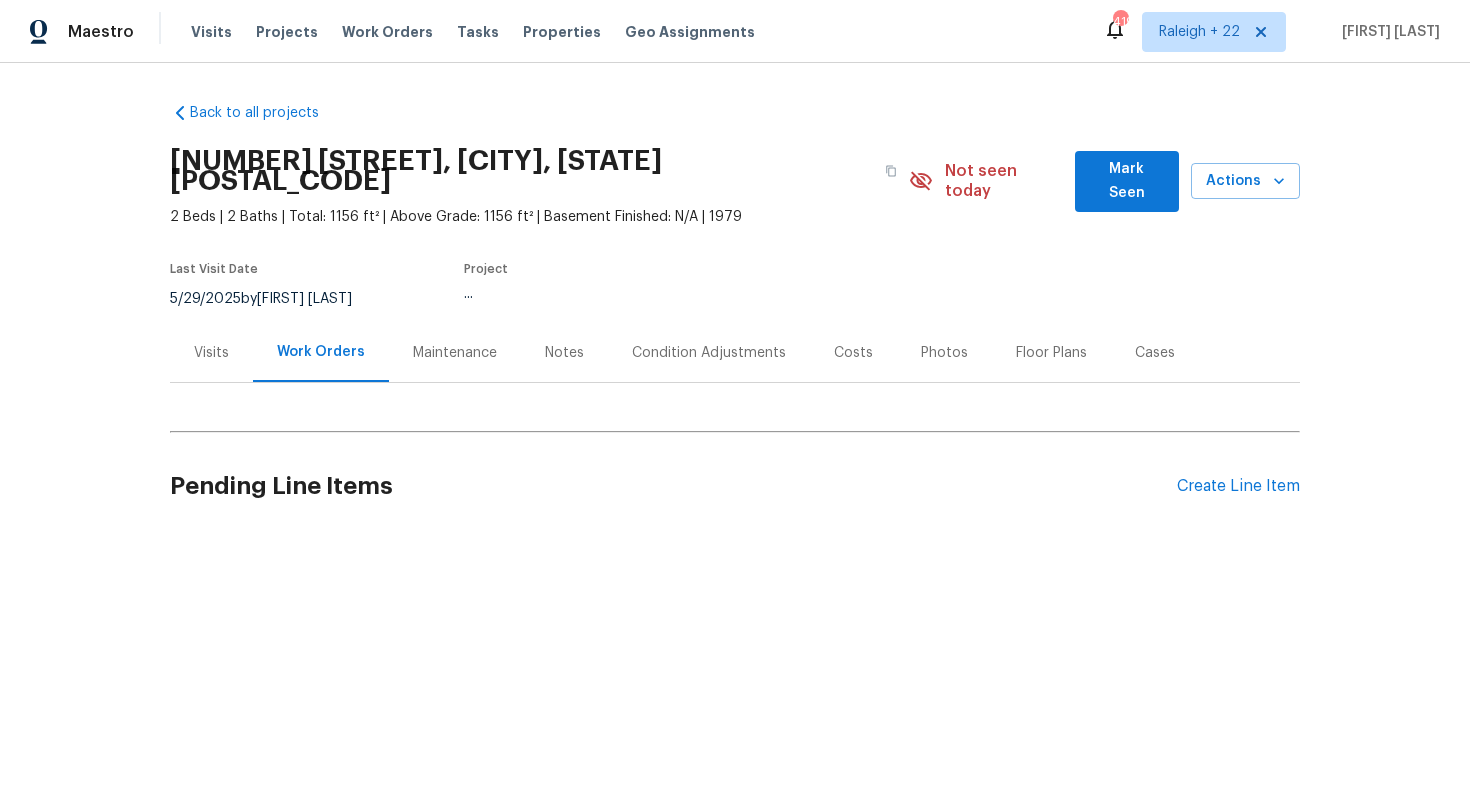 scroll, scrollTop: 0, scrollLeft: 0, axis: both 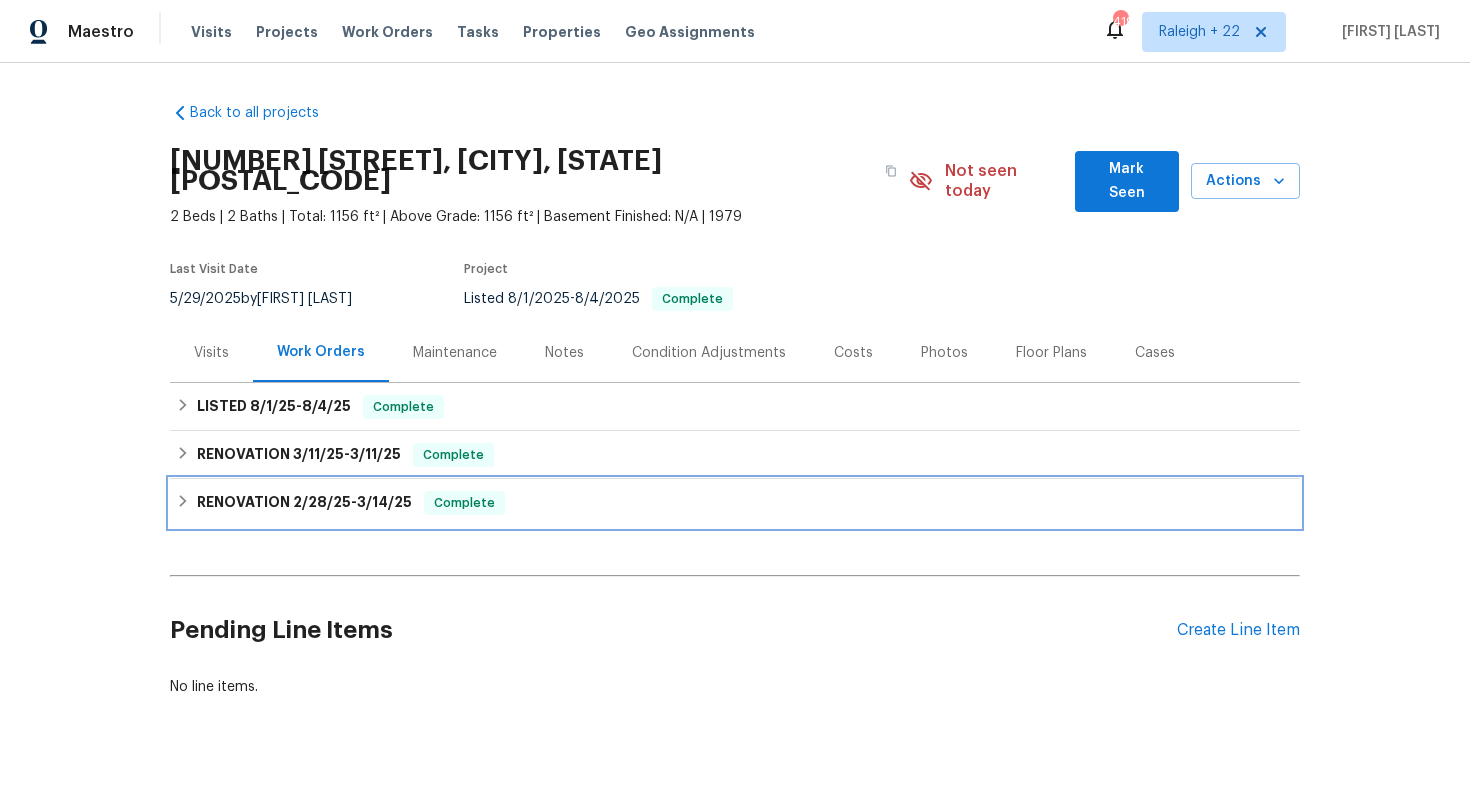 click on "RENOVATION   [DATE]  -  [DATE] Complete" at bounding box center (735, 503) 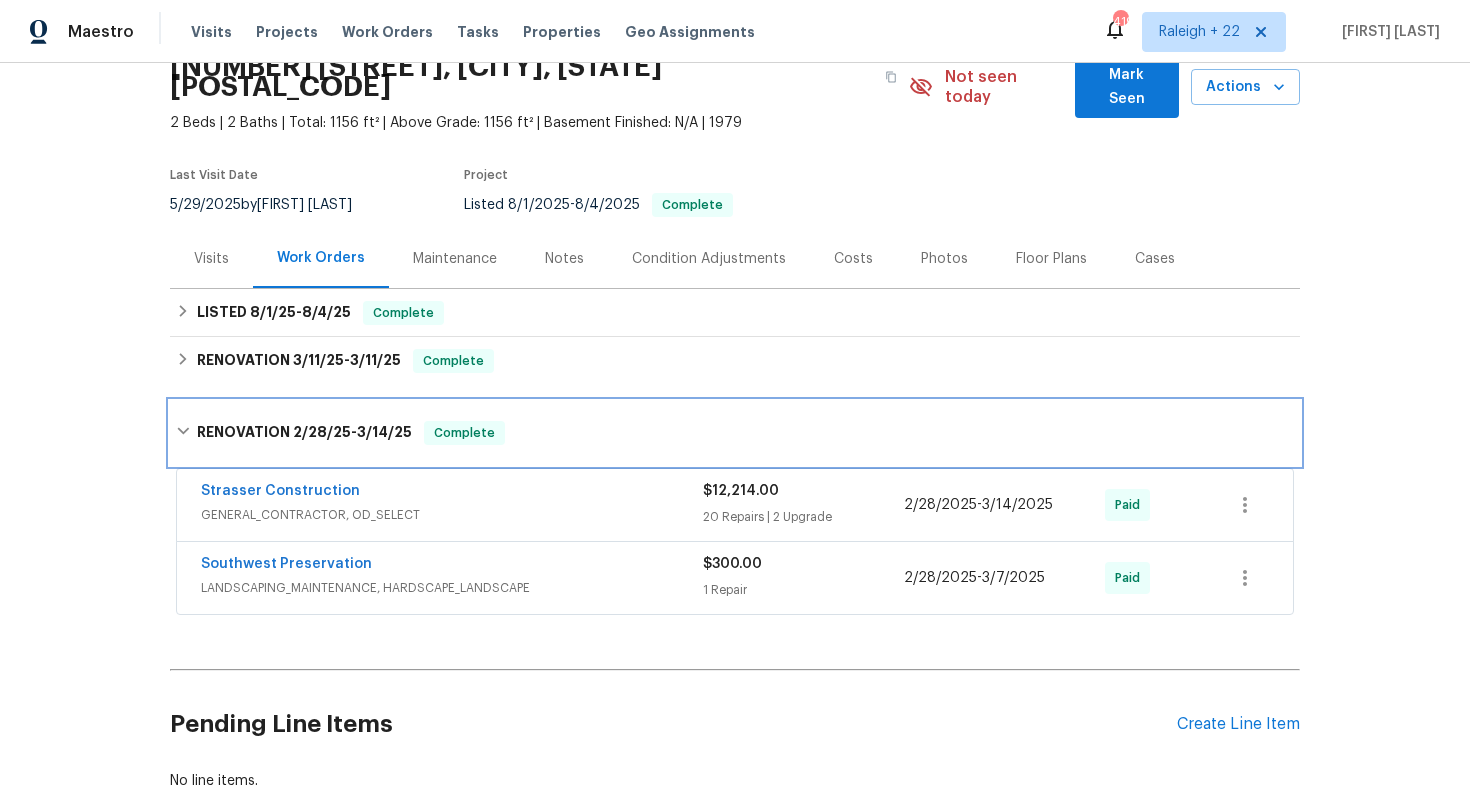 scroll, scrollTop: 203, scrollLeft: 0, axis: vertical 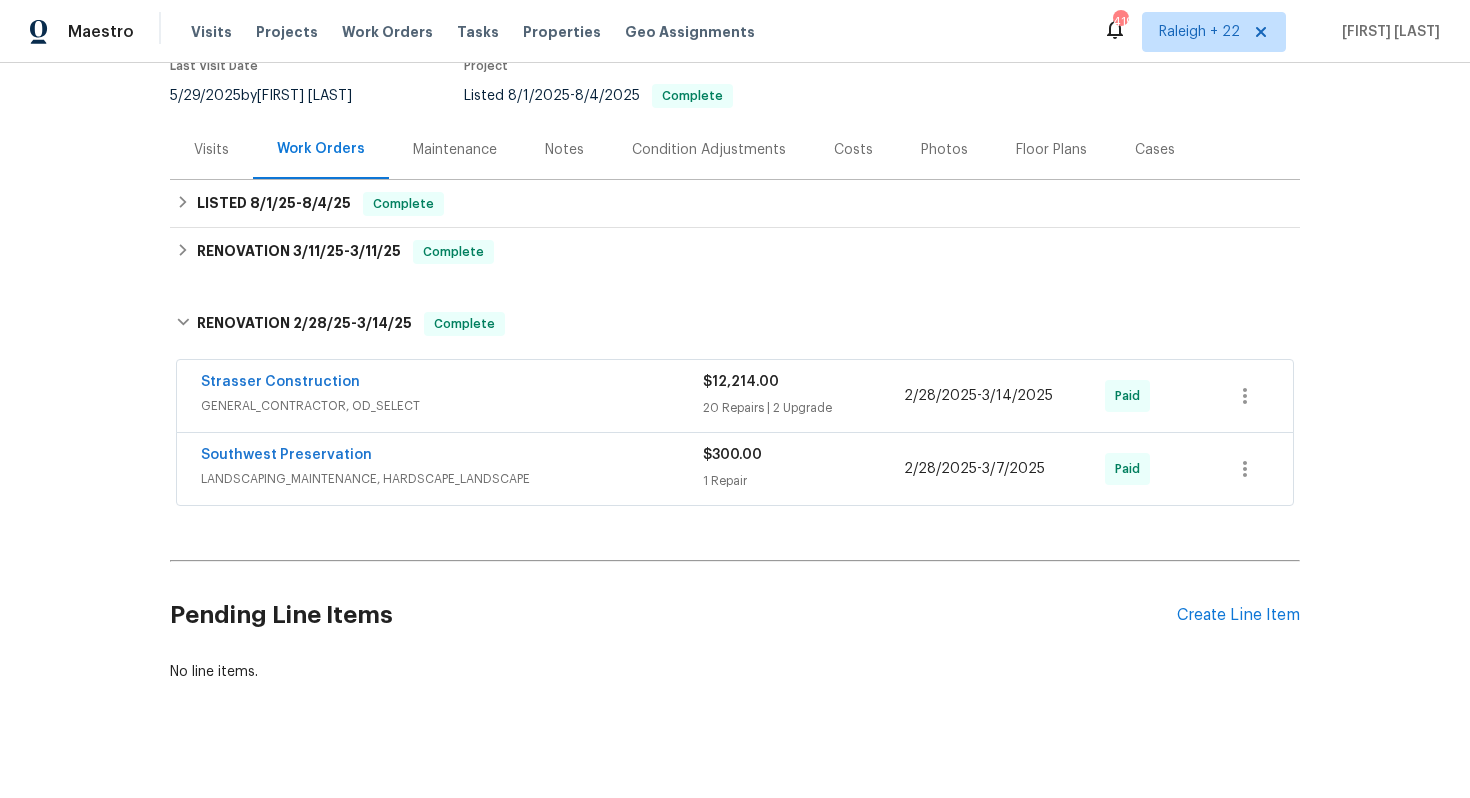 click on "Southwest Preservation" at bounding box center [452, 457] 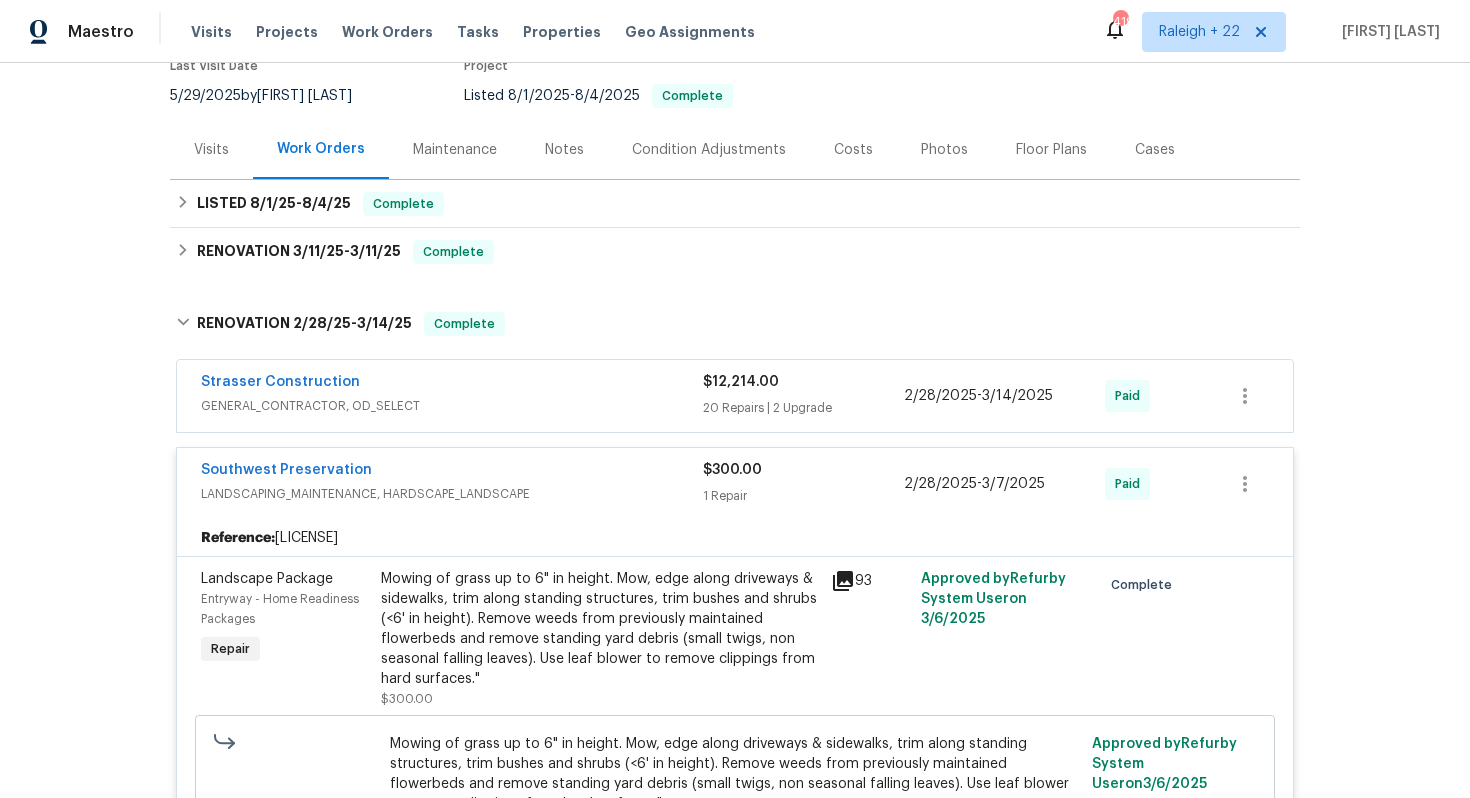 click on "Strasser Construction" at bounding box center (452, 384) 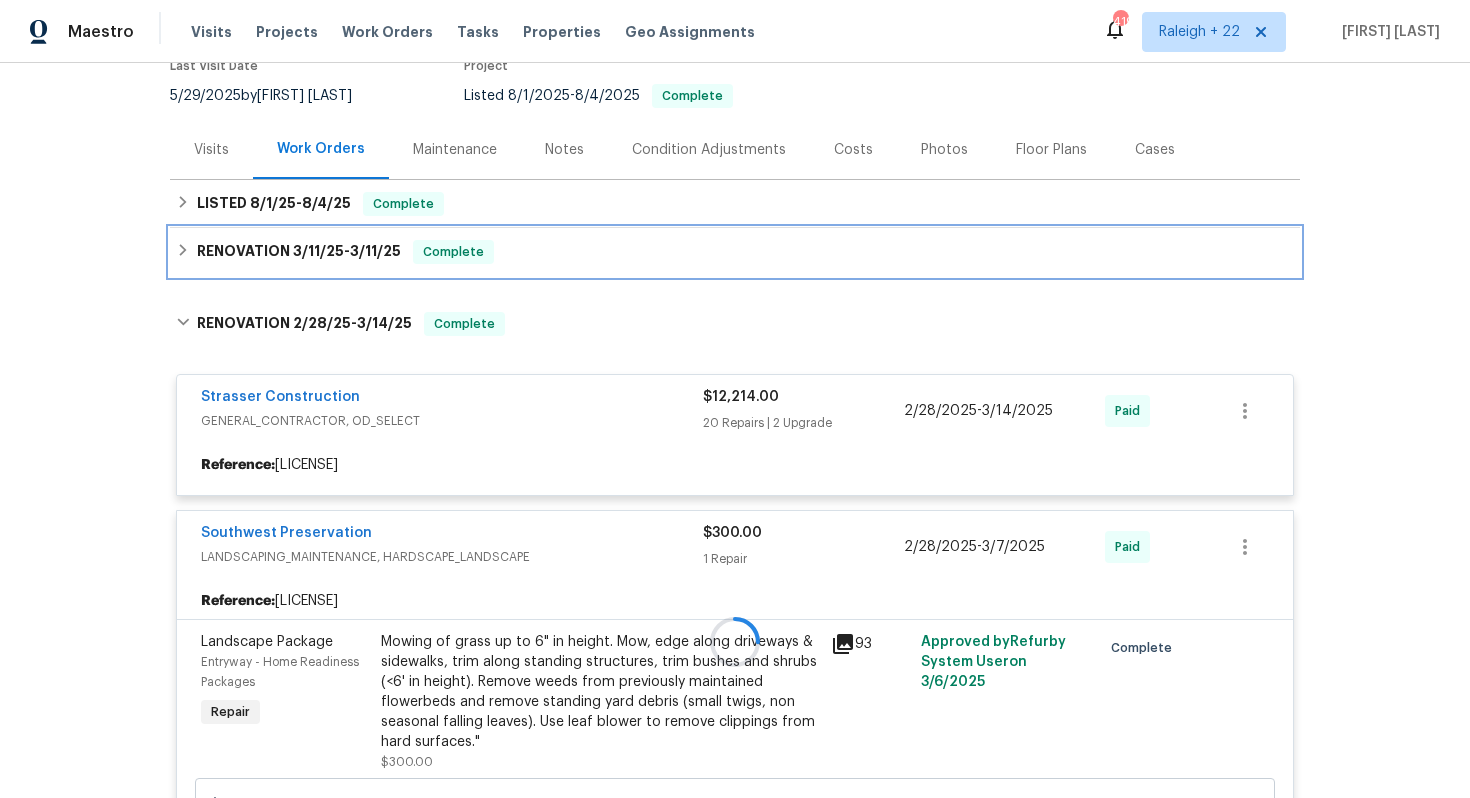 click on "RENOVATION   [DATE]  -  [DATE] Complete" at bounding box center [735, 252] 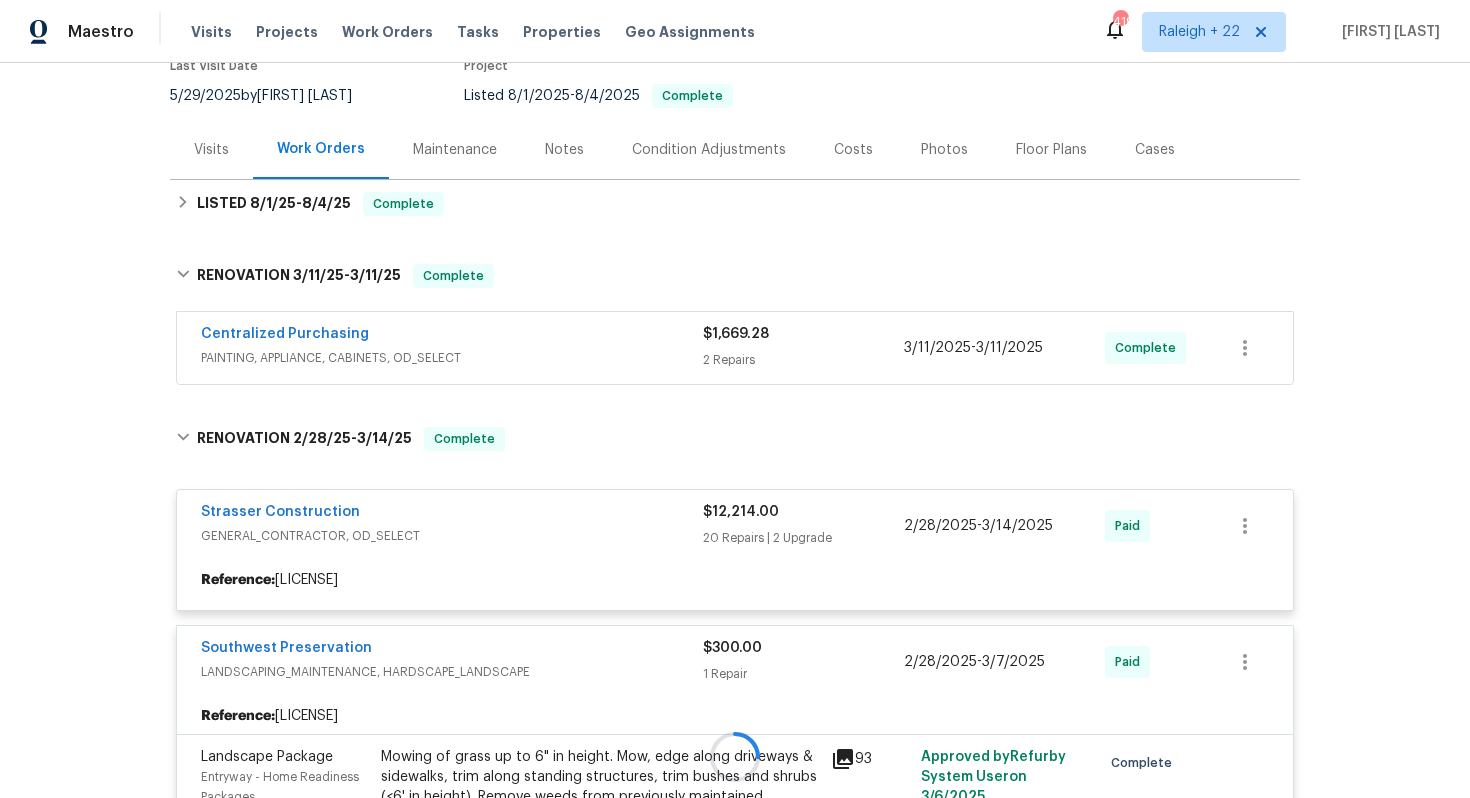 click on "Centralized Purchasing PAINTING, APPLIANCE, CABINETS, OD_SELECT $[PRICE] [NUMBER] Repairs [DATE]  -  [DATE] Complete" at bounding box center (735, 348) 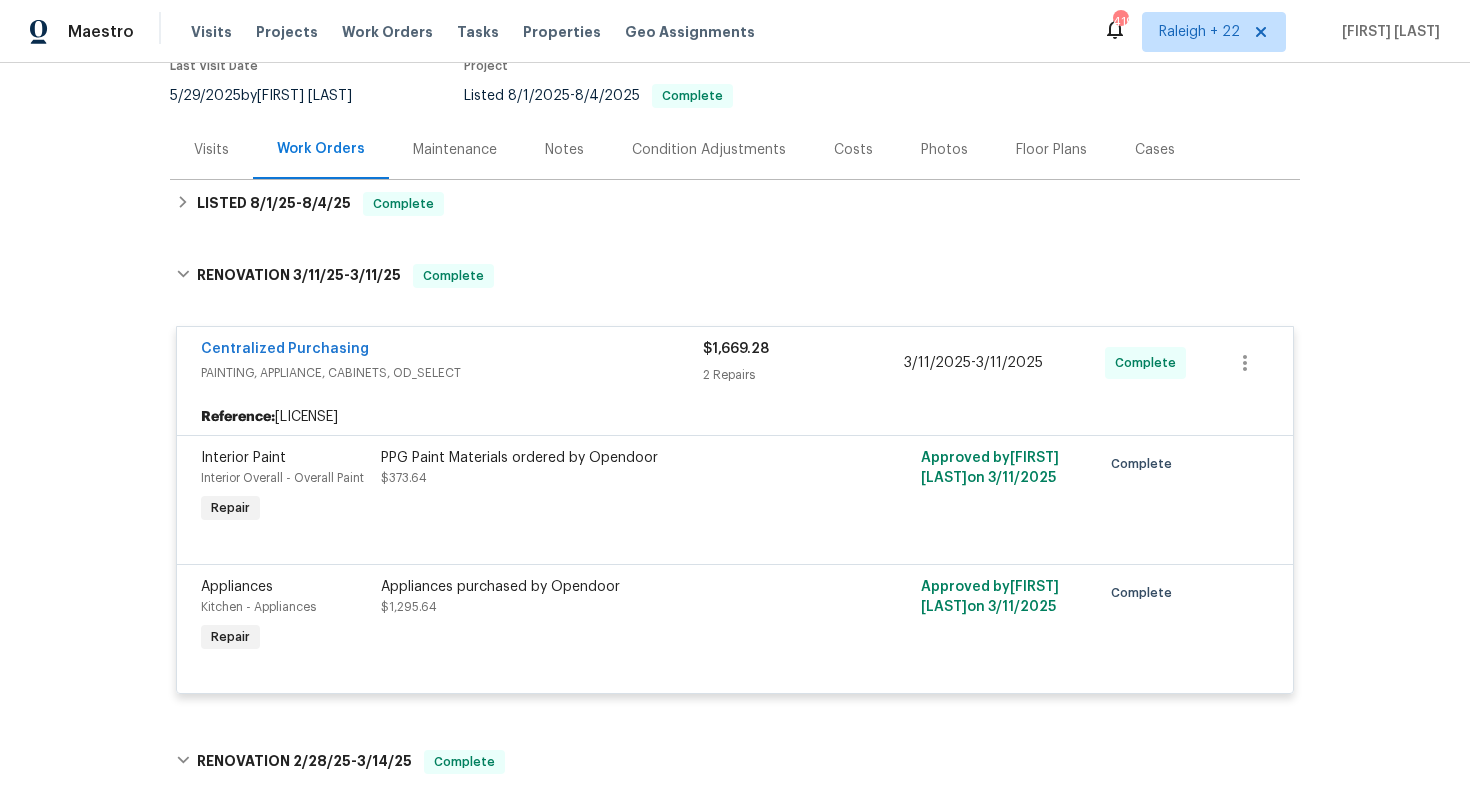 scroll, scrollTop: 218, scrollLeft: 0, axis: vertical 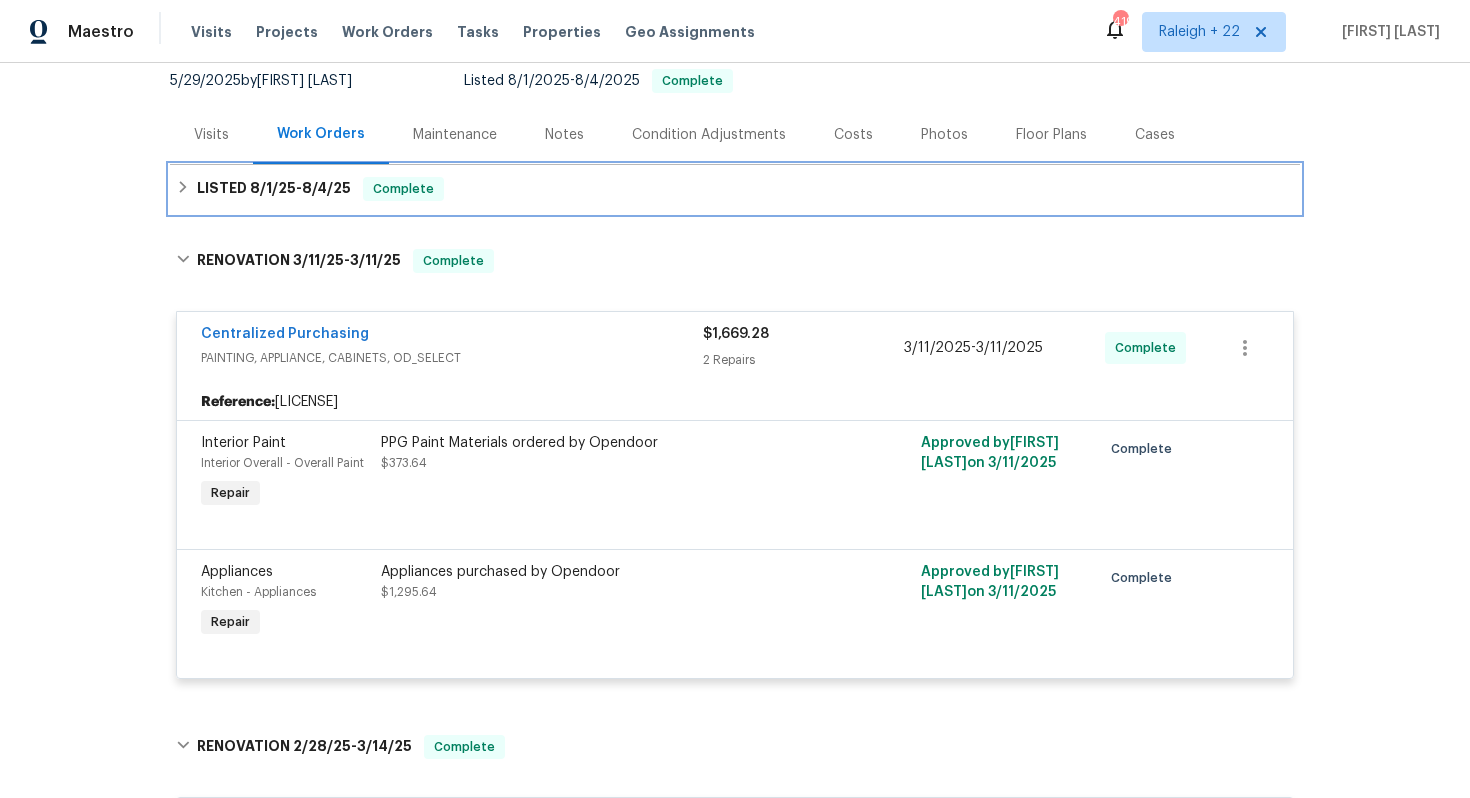 click on "LISTED   [DATE]  -  [DATE] Complete" at bounding box center (735, 189) 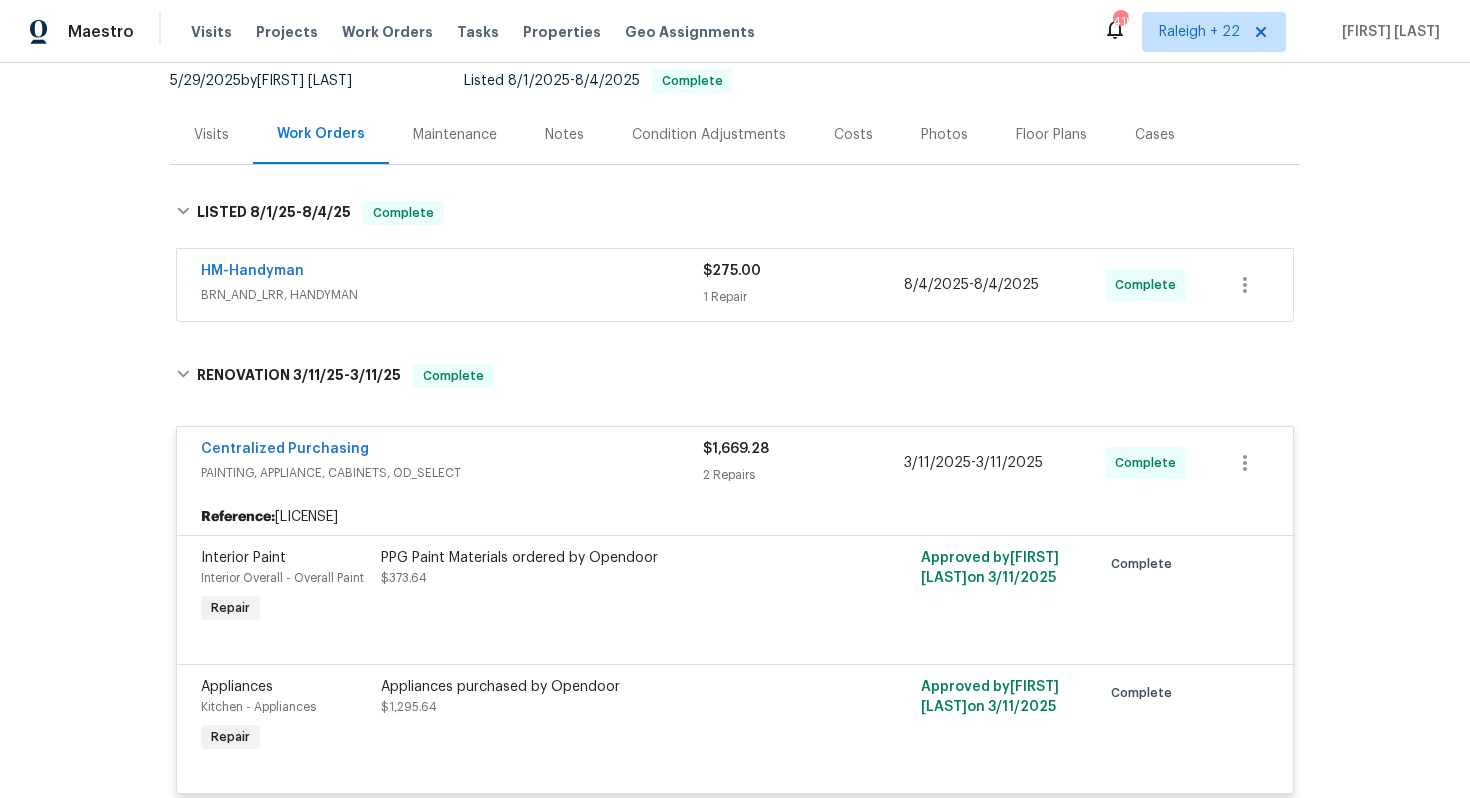 click on "HM-Handyman" at bounding box center (452, 273) 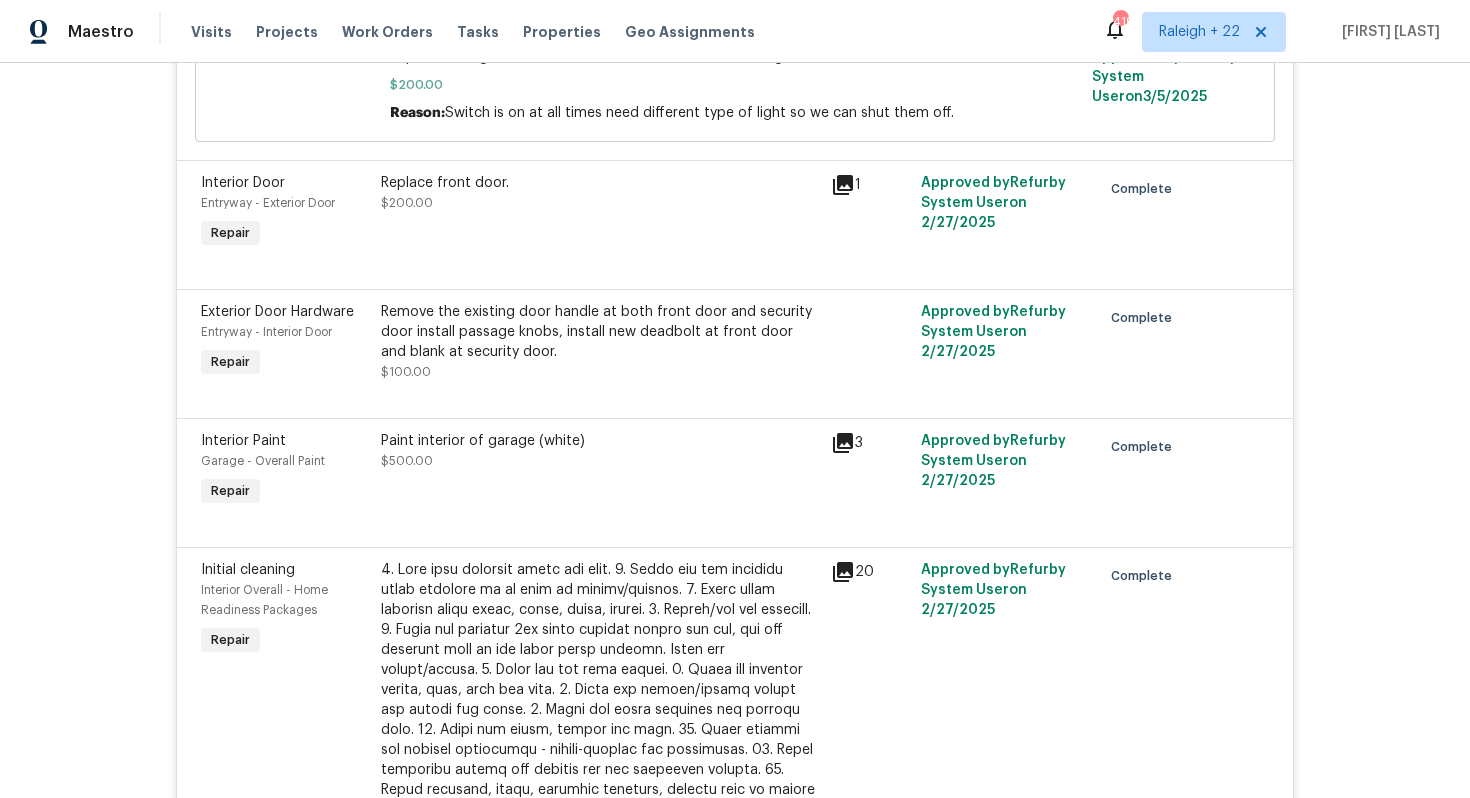scroll, scrollTop: 3707, scrollLeft: 0, axis: vertical 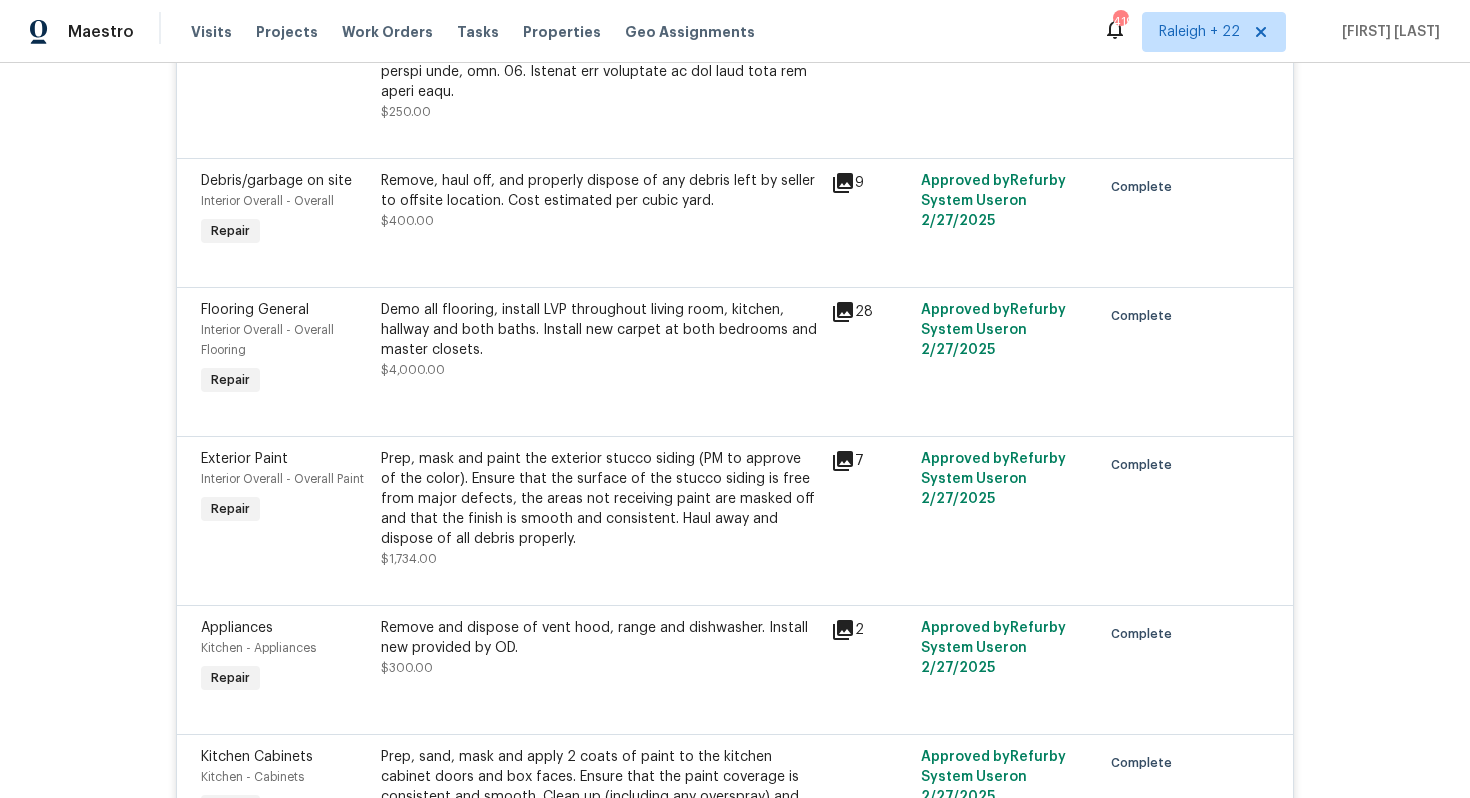 click on "Prep, mask and paint  the exterior stucco siding  (PM to approve of the color). Ensure that the surface of the stucco siding is free from major defects, the areas not receiving paint are masked off and that the finish is smooth and consistent. Haul away and dispose of all debris properly." at bounding box center (600, 499) 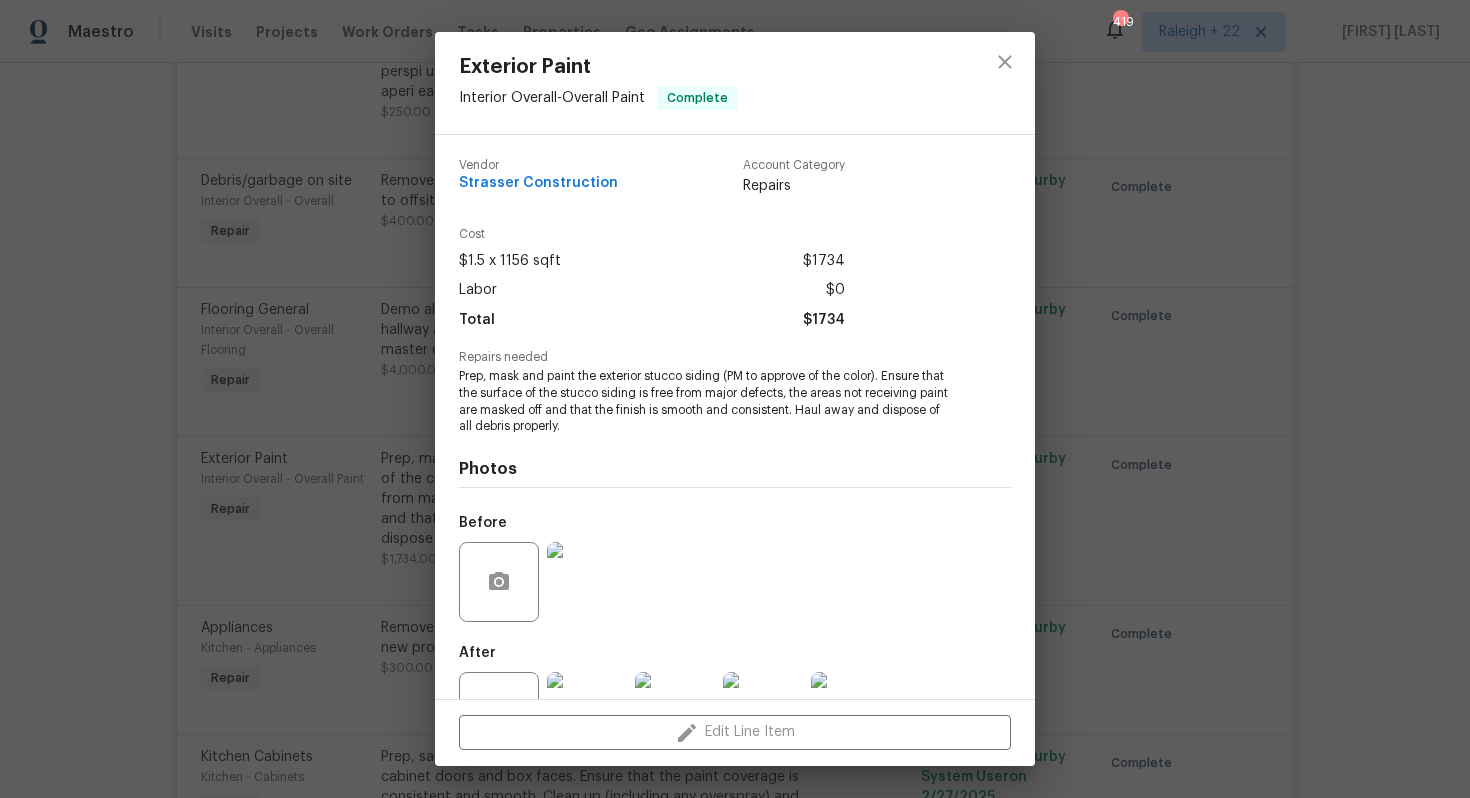 scroll, scrollTop: 74, scrollLeft: 0, axis: vertical 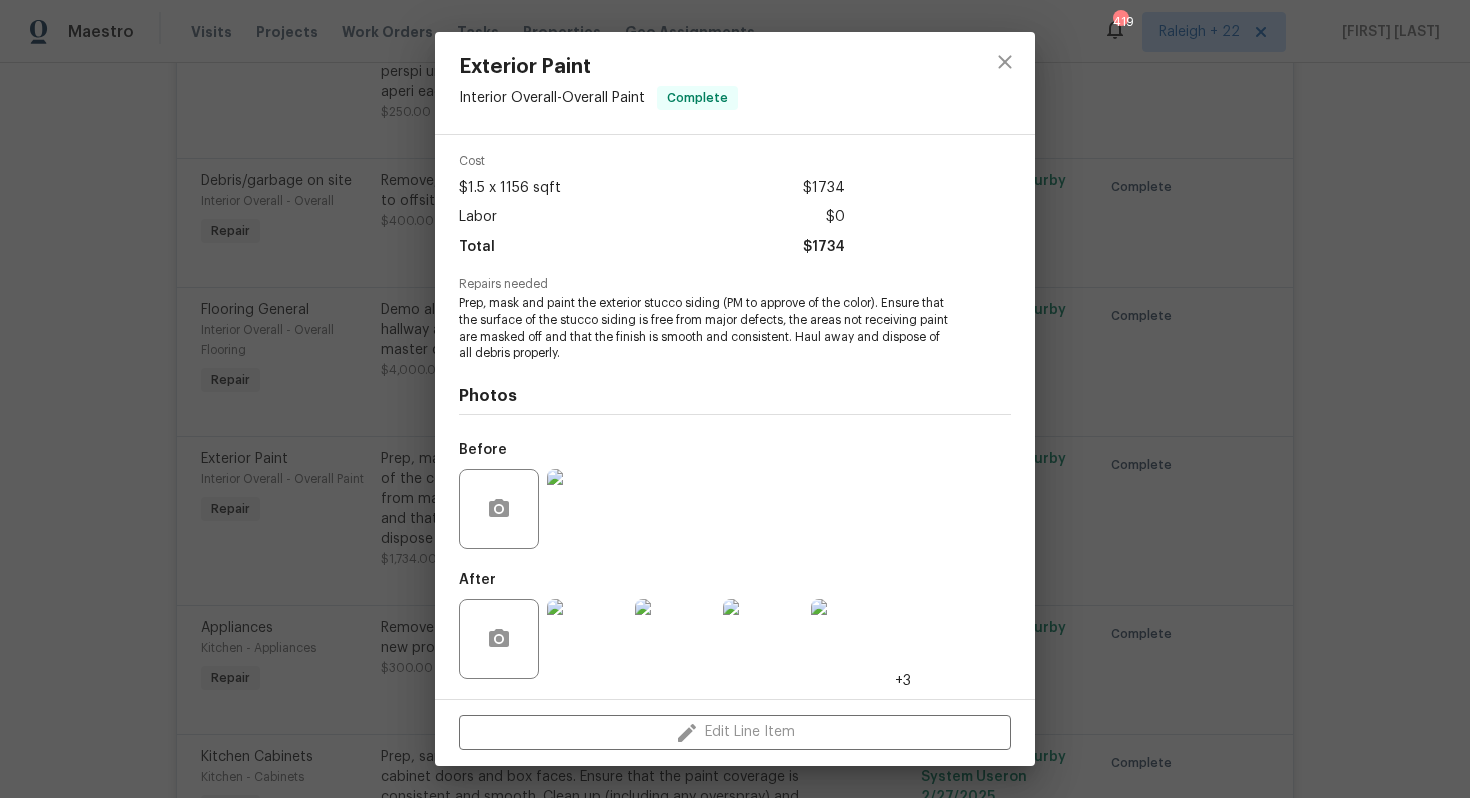click on "Exterior Paint Interior Overall  -  Overall Paint Complete Vendor Strasser Construction Account Category Repairs Cost $[PRICE] $[PRICE] $[PRICE] Repairs needed Prep, mask and paint  the exterior stucco siding  (PM to approve of the color). Ensure that the surface of the stucco siding is free from major defects, the areas not receiving paint are masked off and that the finish is smooth and consistent. Haul away and dispose of all debris properly. Photos Before After  +3  Edit Line Item" at bounding box center (735, 399) 